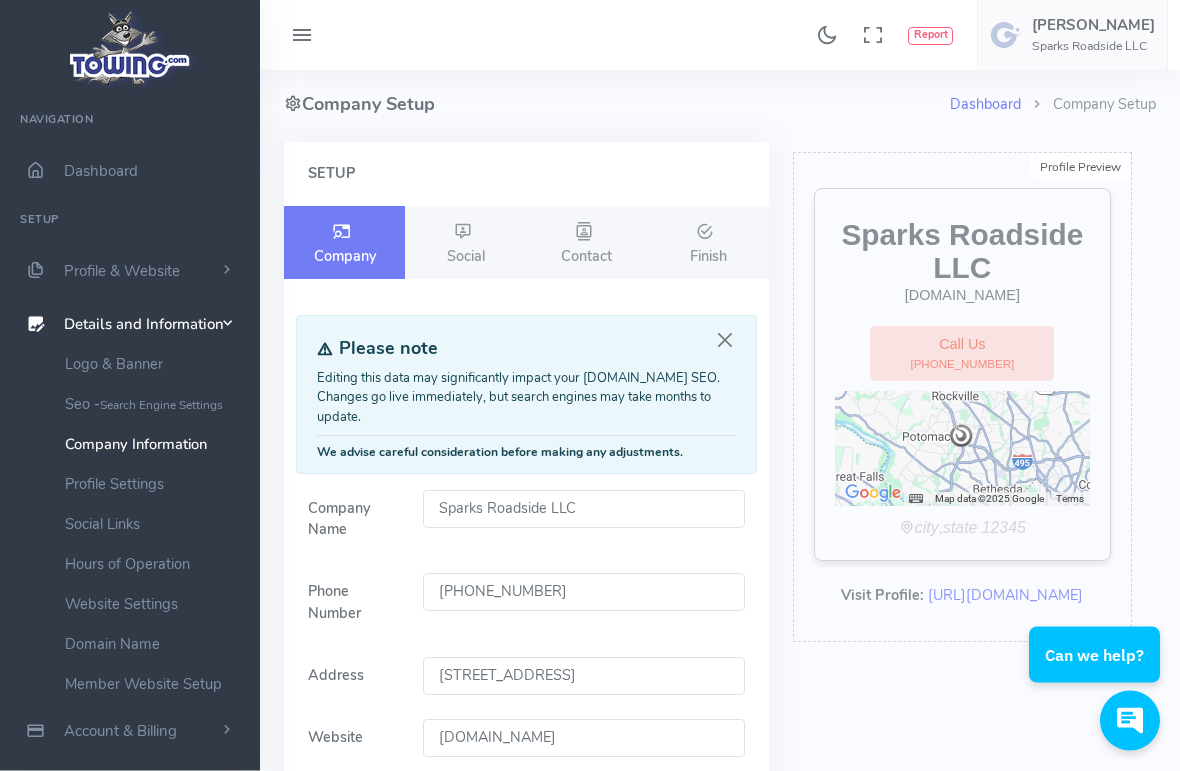scroll, scrollTop: 2, scrollLeft: 0, axis: vertical 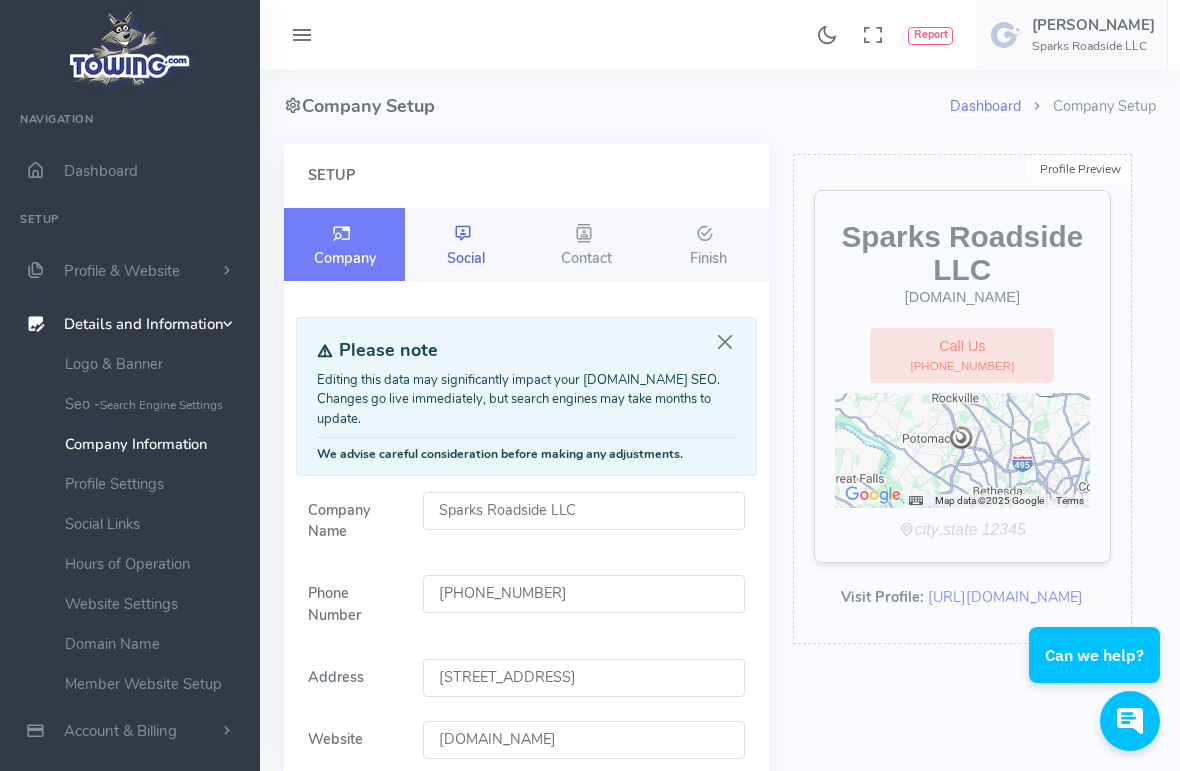 click on "Social" at bounding box center [466, 258] 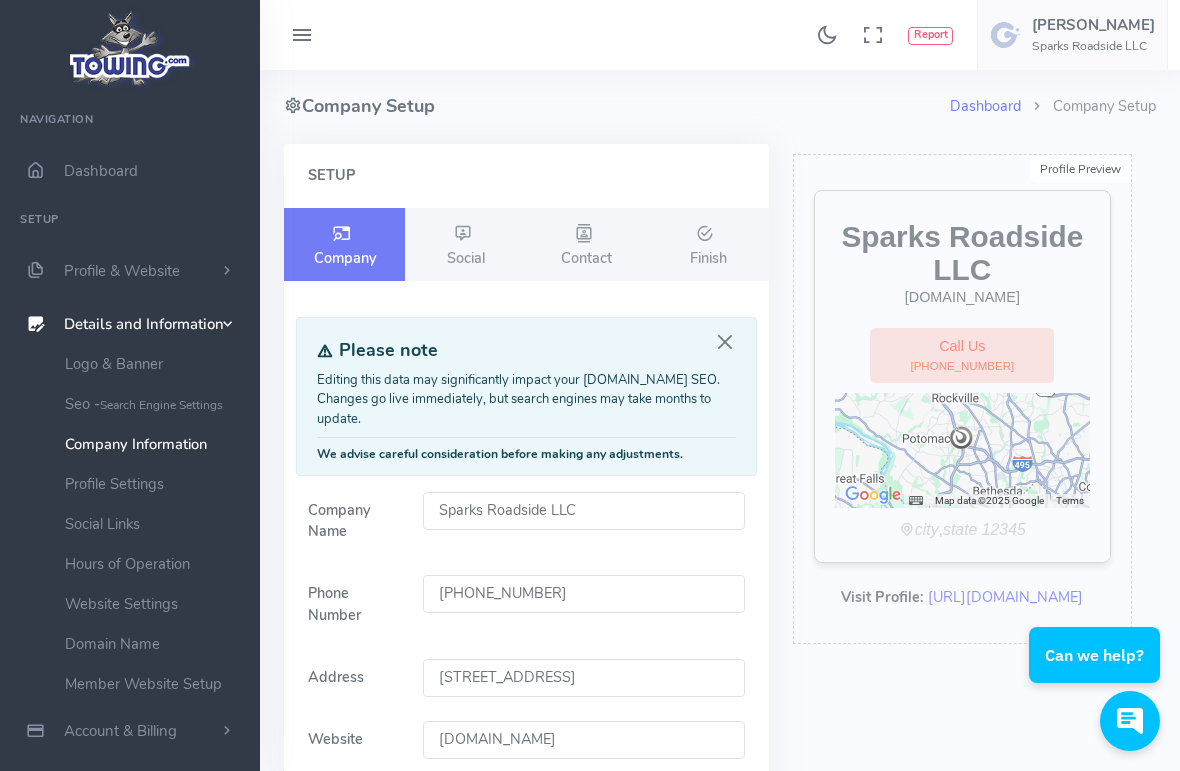 click at bounding box center [725, 342] 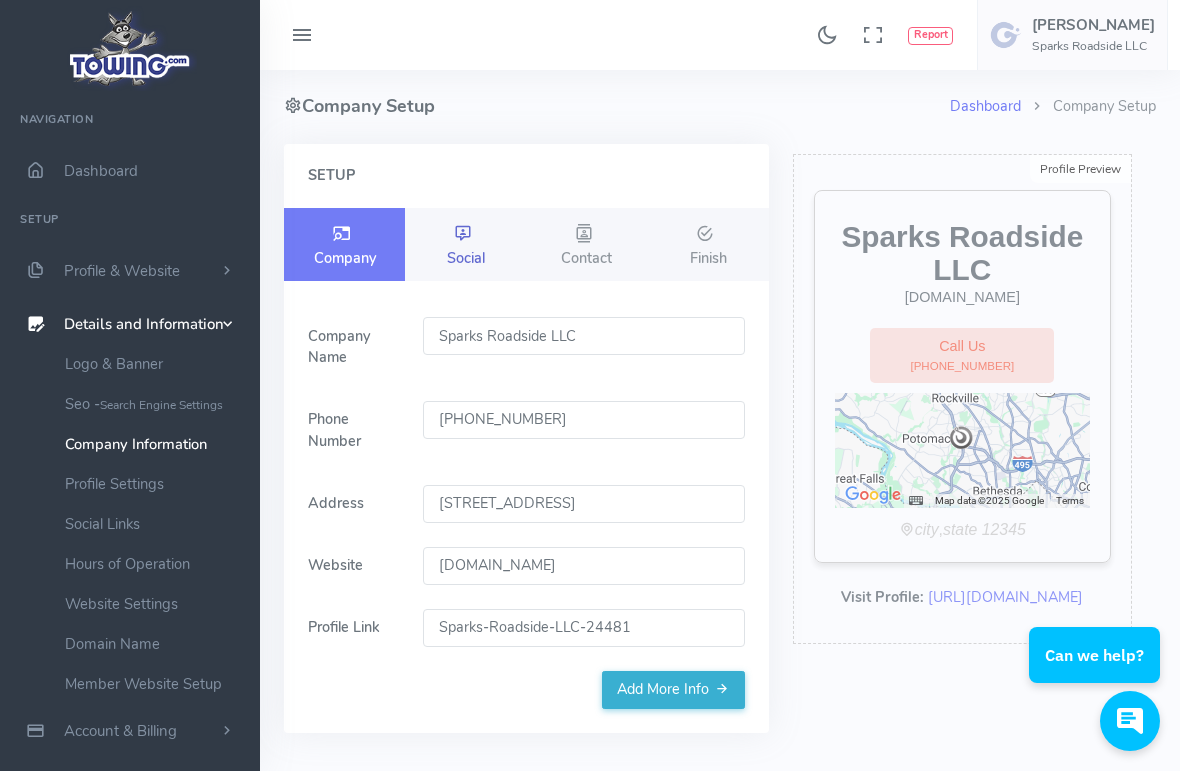 click on "Social" at bounding box center (465, 245) 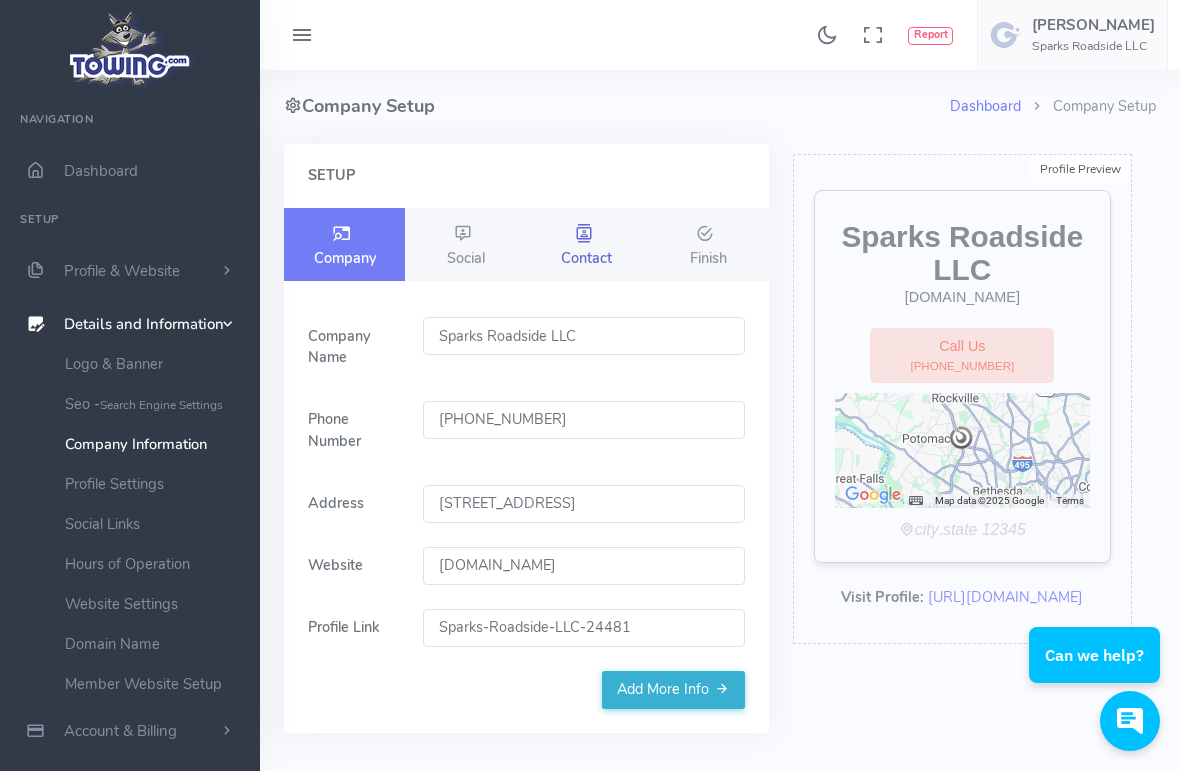 click on "Contact" at bounding box center (586, 245) 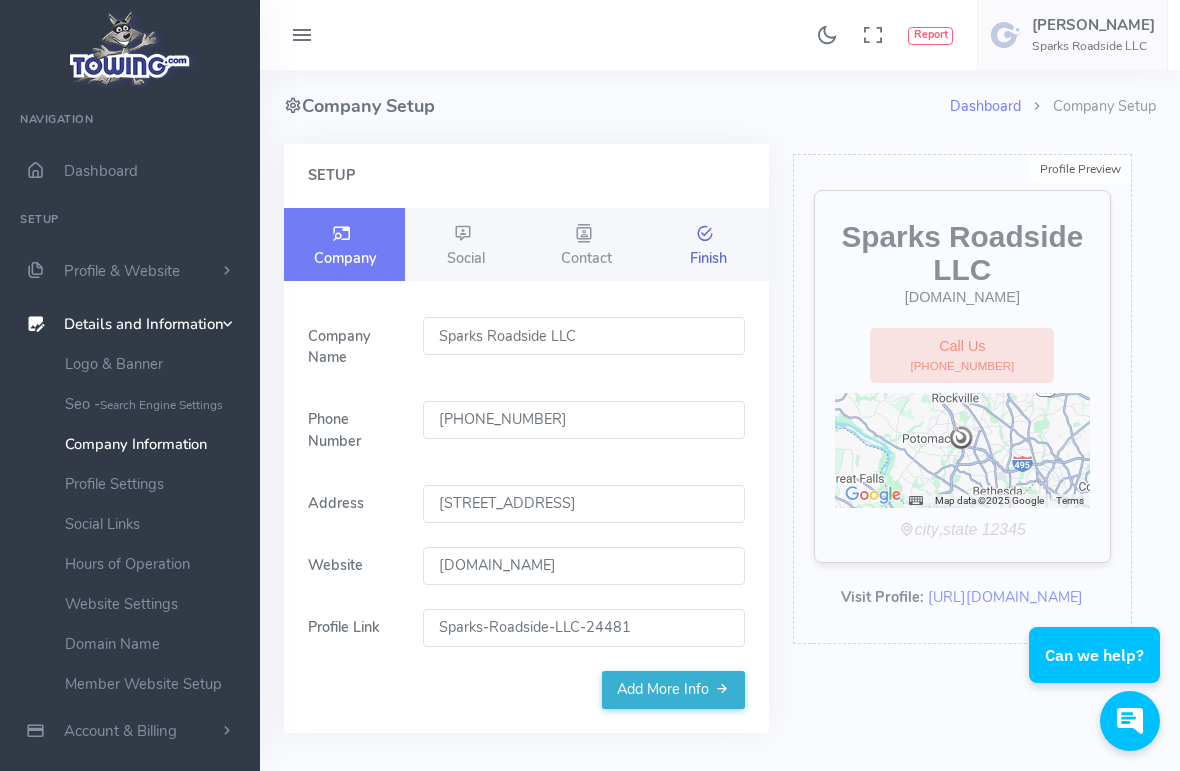 click on "Finish" at bounding box center (708, 258) 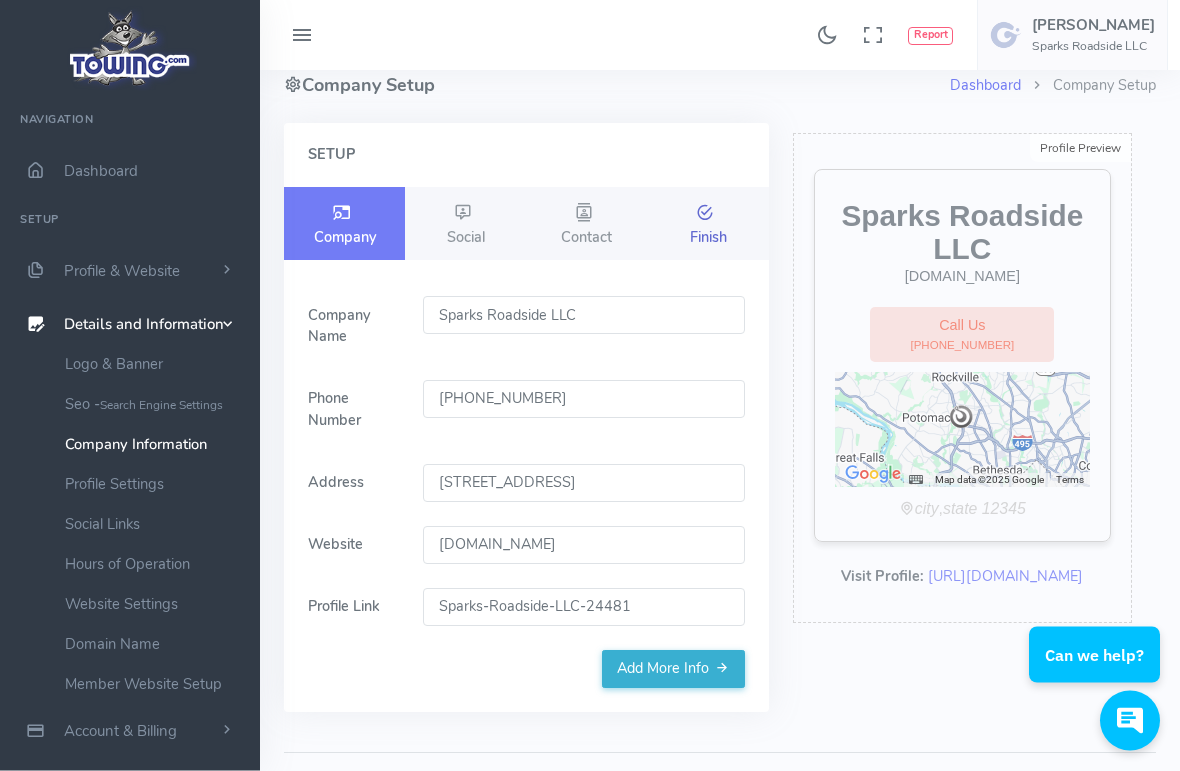 scroll, scrollTop: 12, scrollLeft: 0, axis: vertical 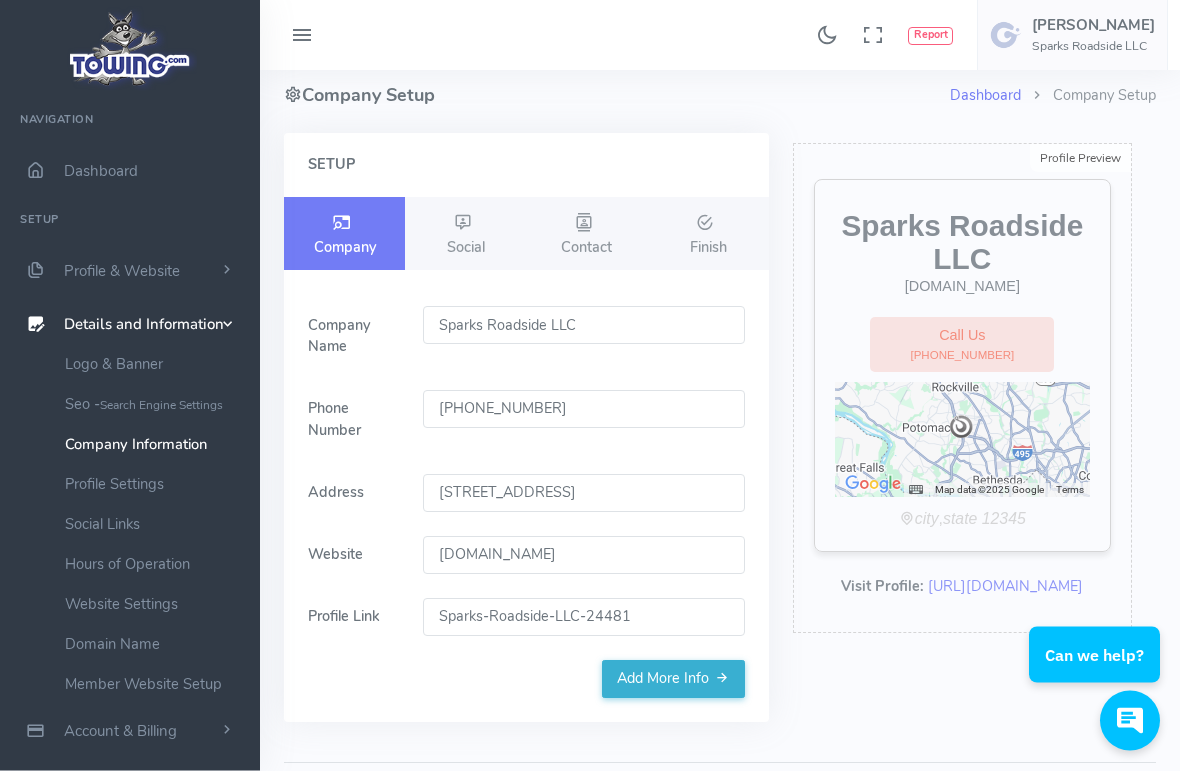 click on "Dashboard" at bounding box center [985, 96] 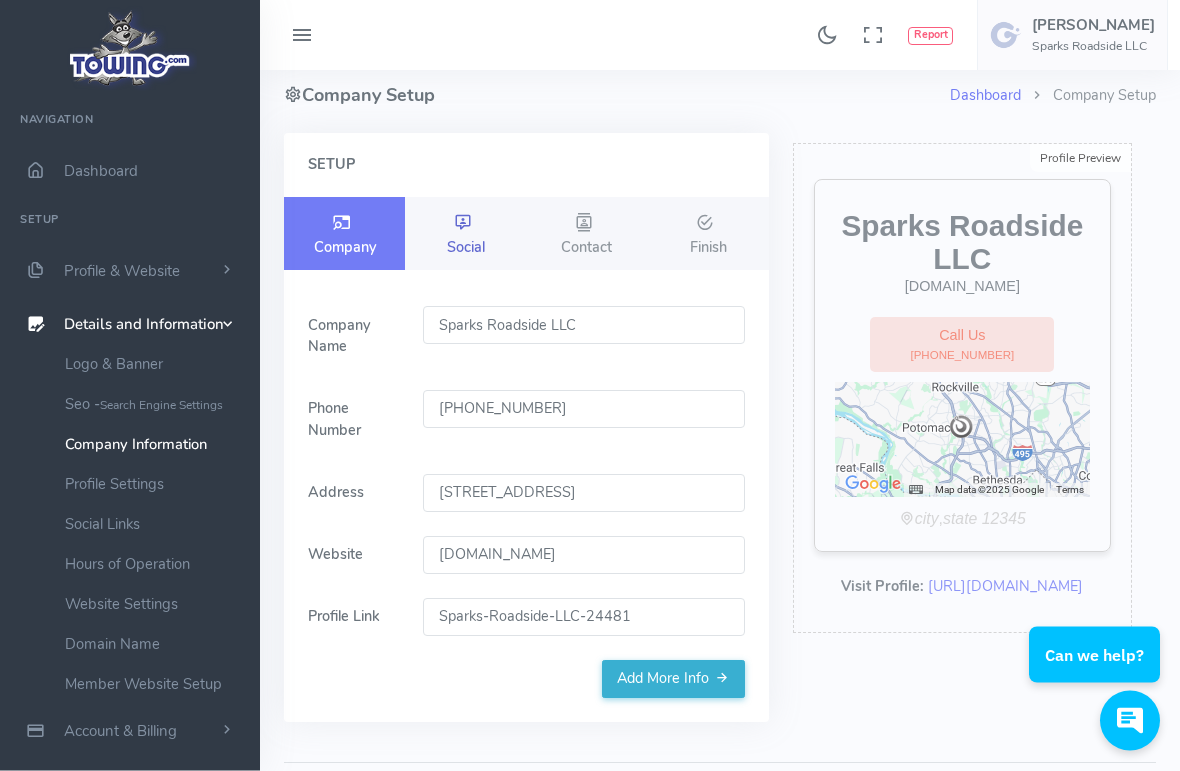 click on "Social" at bounding box center (466, 248) 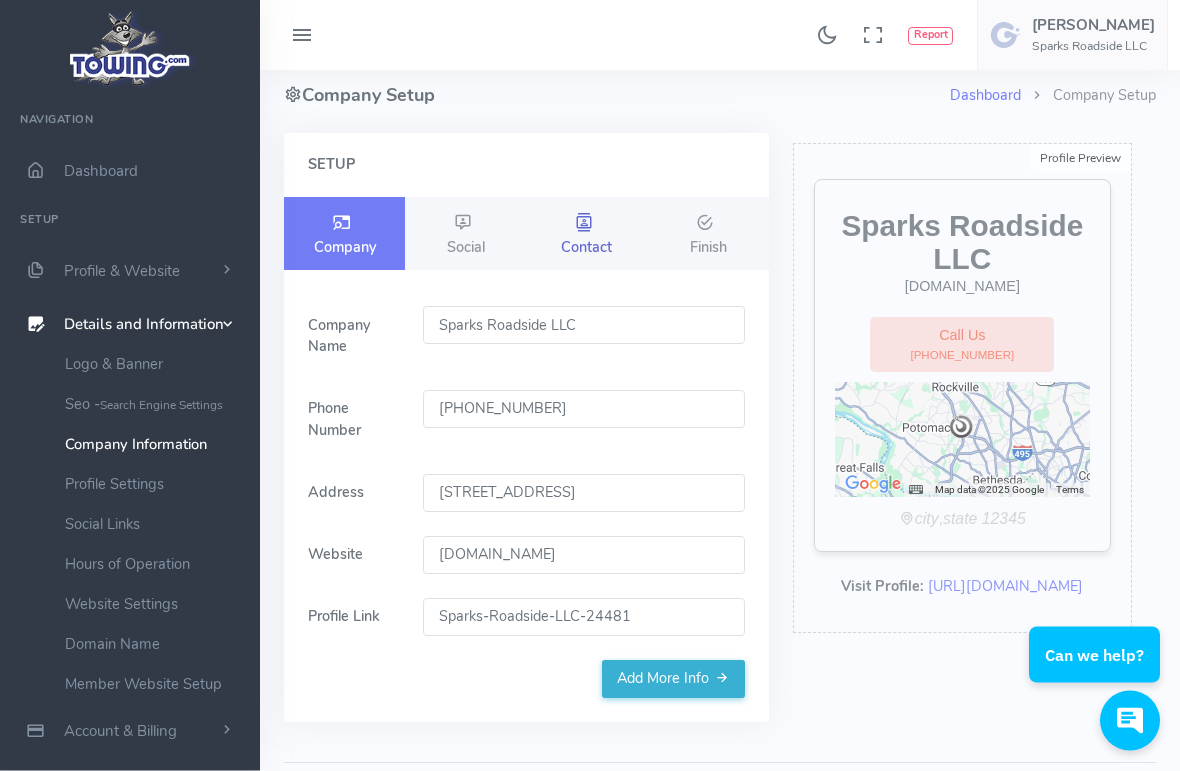 click on "Contact" at bounding box center [586, 235] 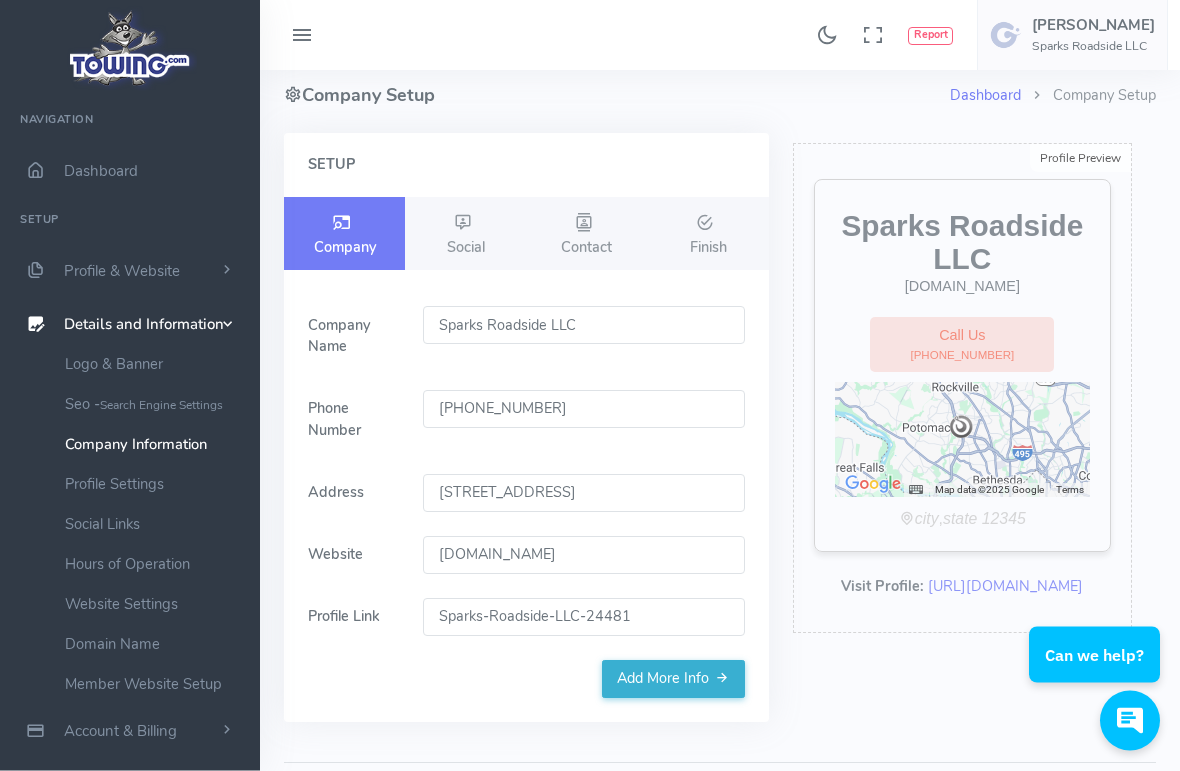click on "Add More Info" at bounding box center [673, 680] 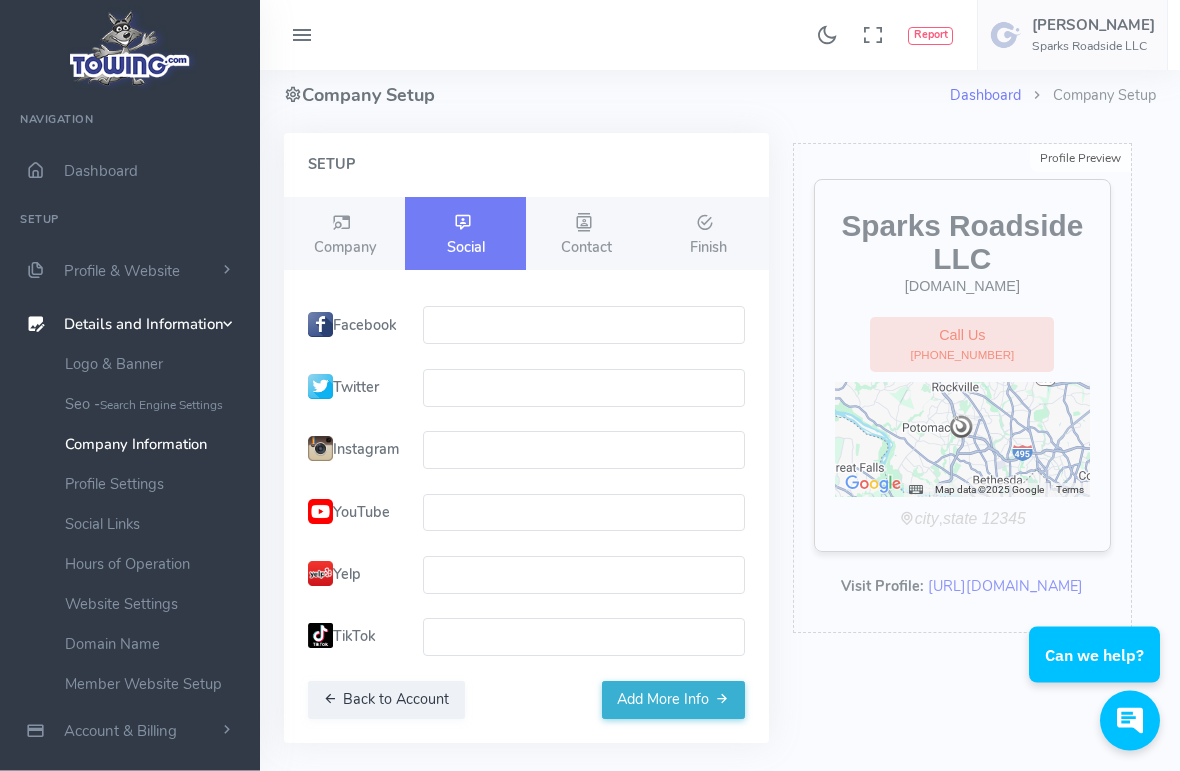 click at bounding box center [583, 638] 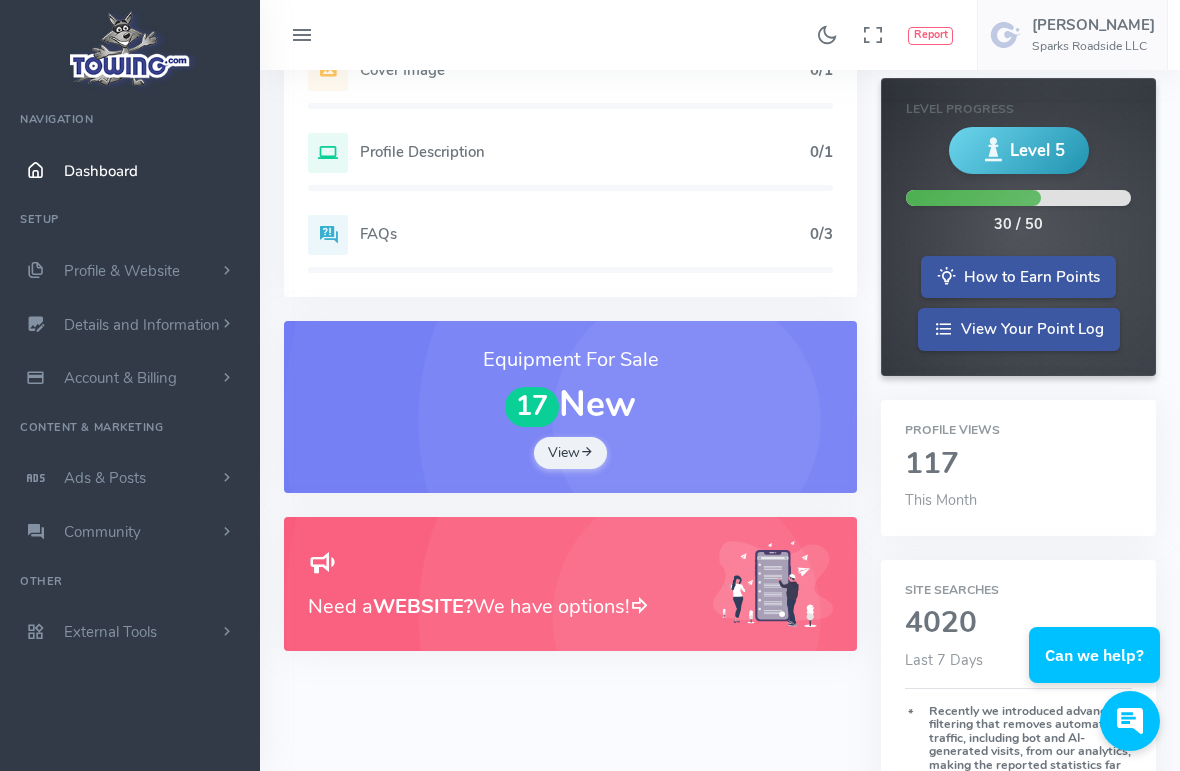 scroll, scrollTop: 267, scrollLeft: 0, axis: vertical 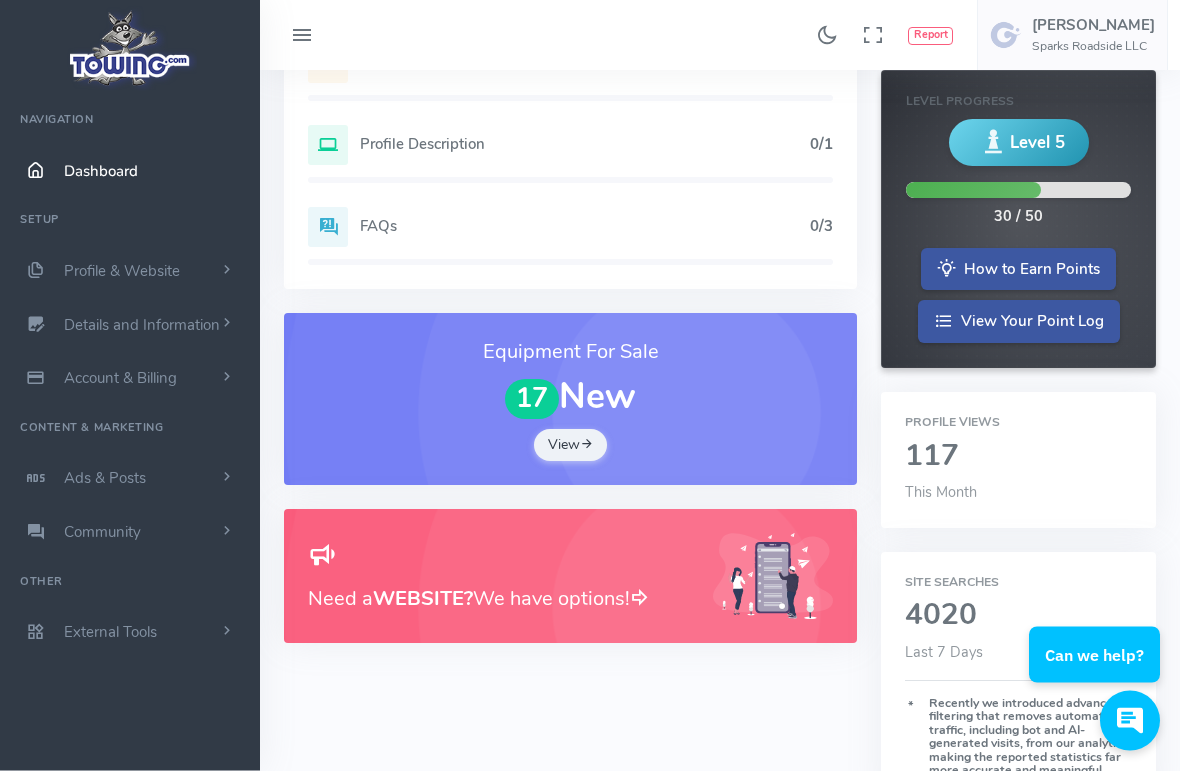 click on "View" at bounding box center [571, 446] 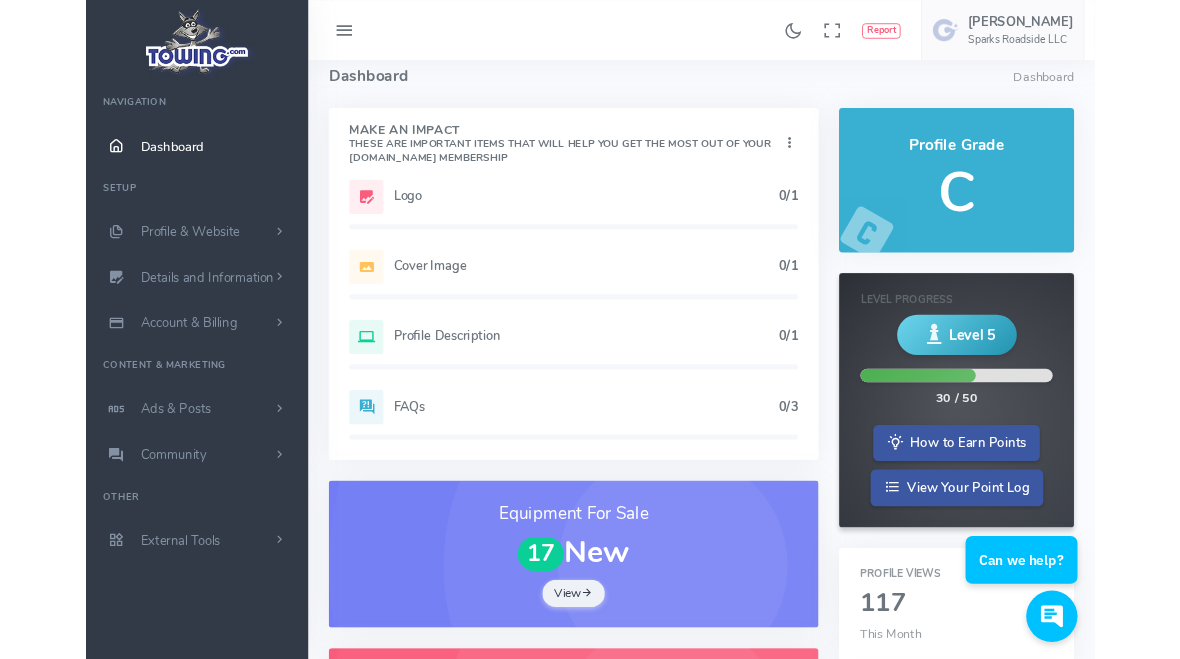 scroll, scrollTop: 0, scrollLeft: 0, axis: both 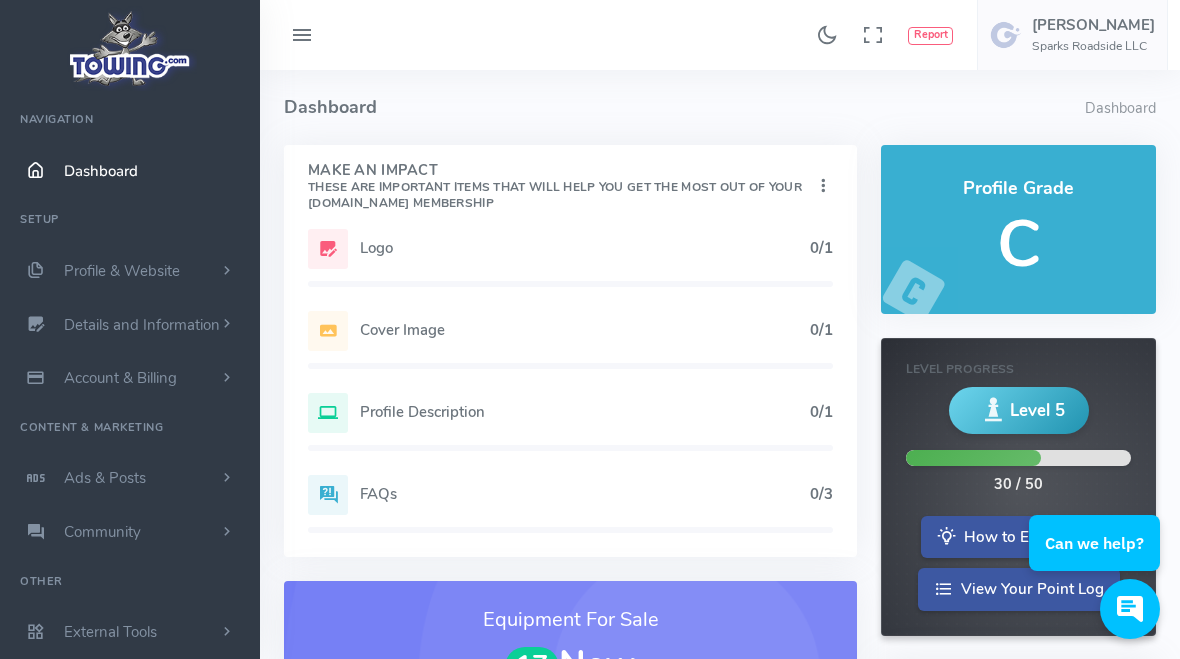 click at bounding box center (328, 249) 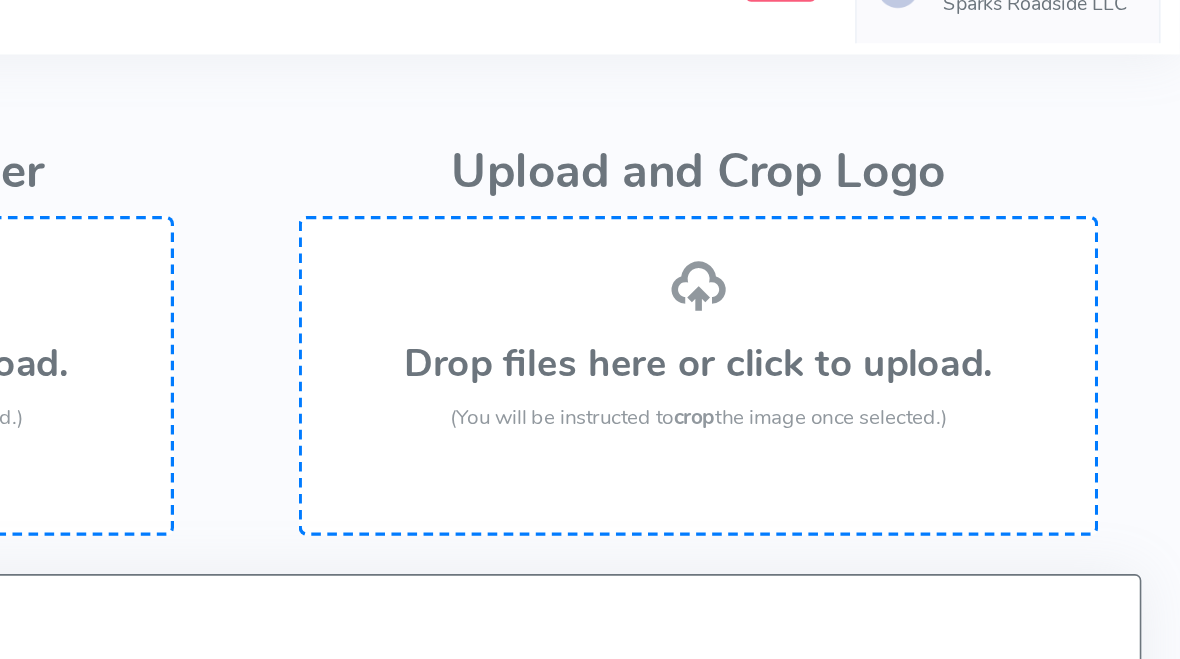 scroll, scrollTop: 0, scrollLeft: 0, axis: both 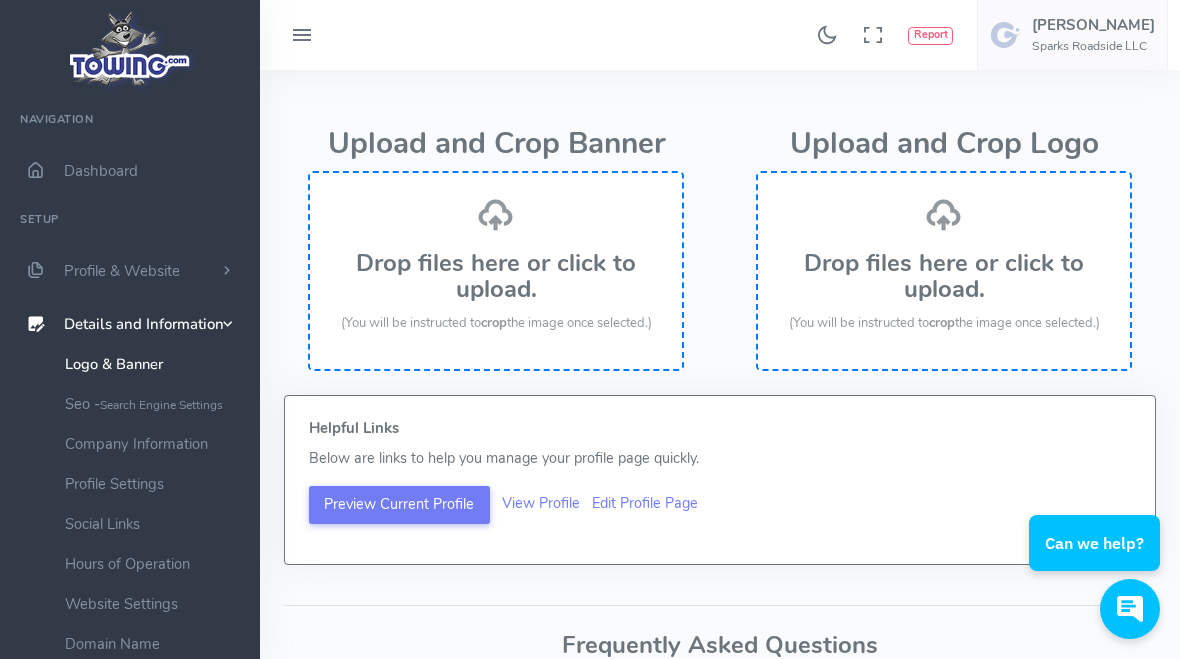 click on "View Profile" at bounding box center (541, 503) 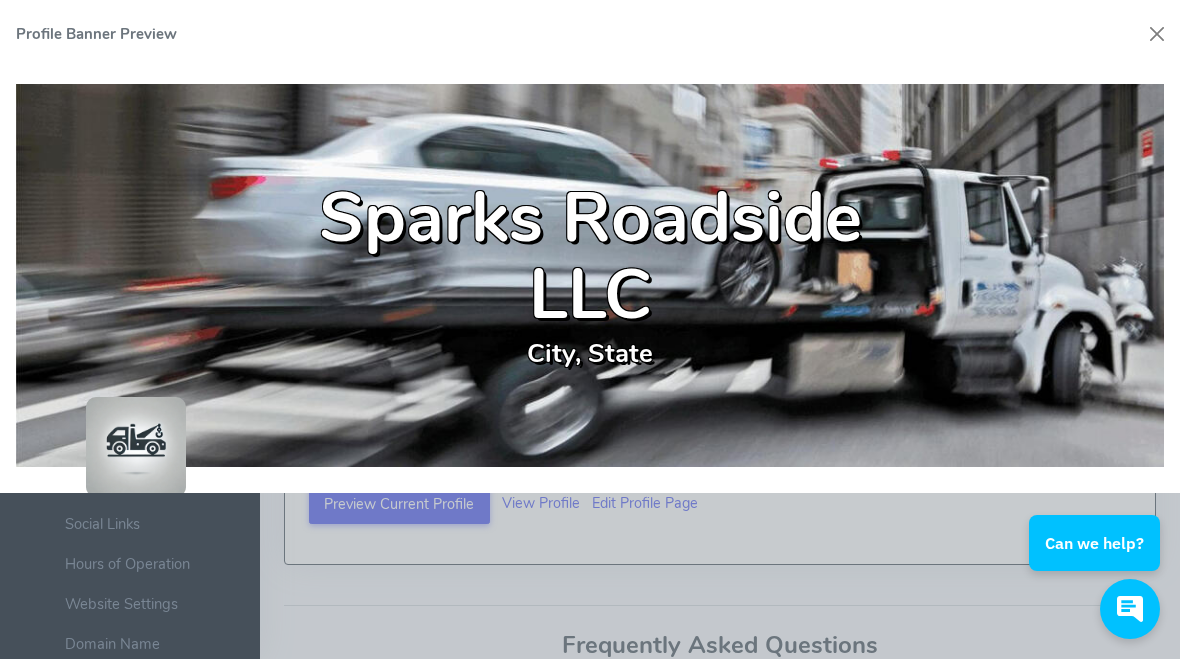 click at bounding box center (590, 329) 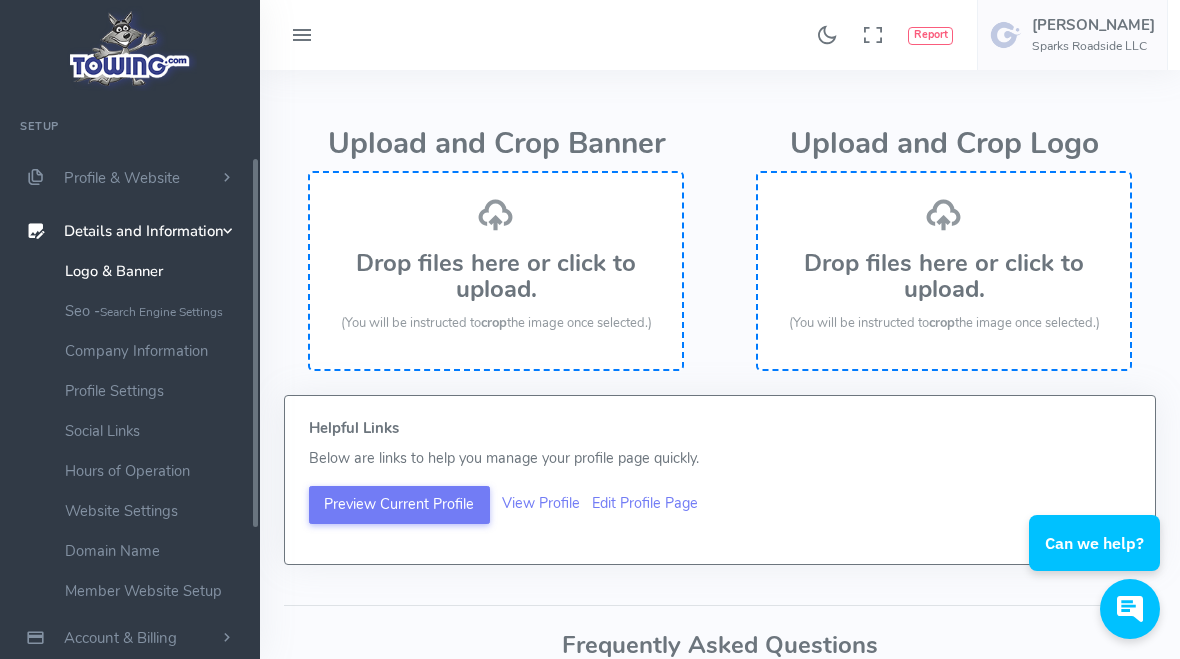 scroll, scrollTop: 96, scrollLeft: 0, axis: vertical 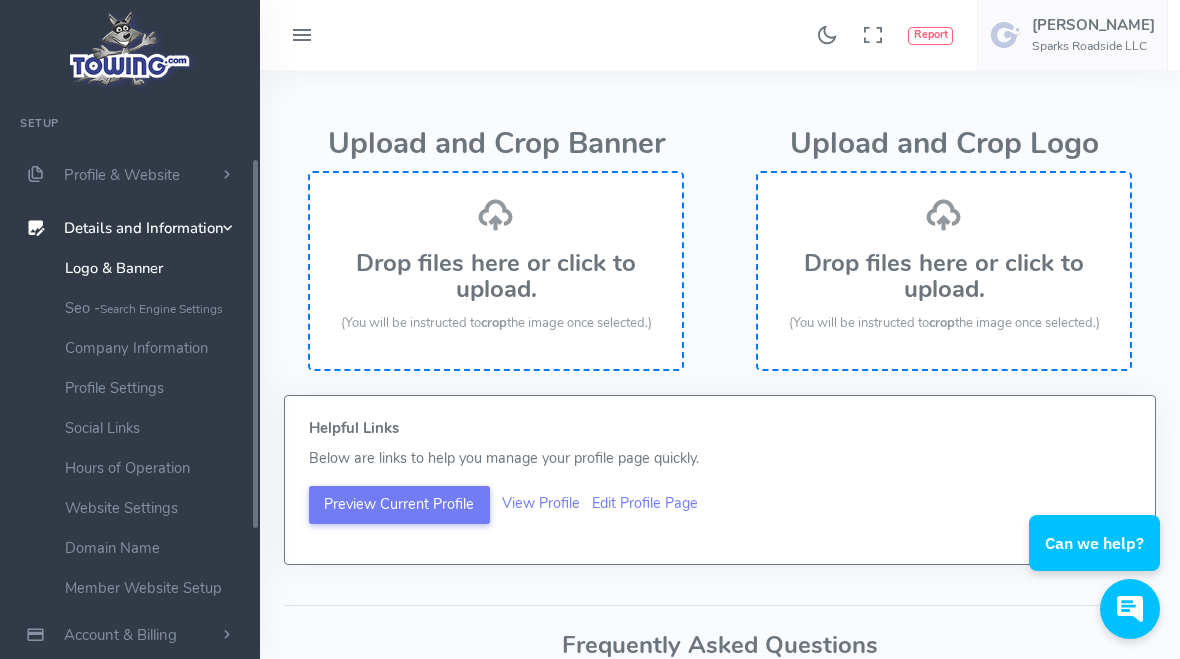 click on "Hours of Operation" at bounding box center (155, 468) 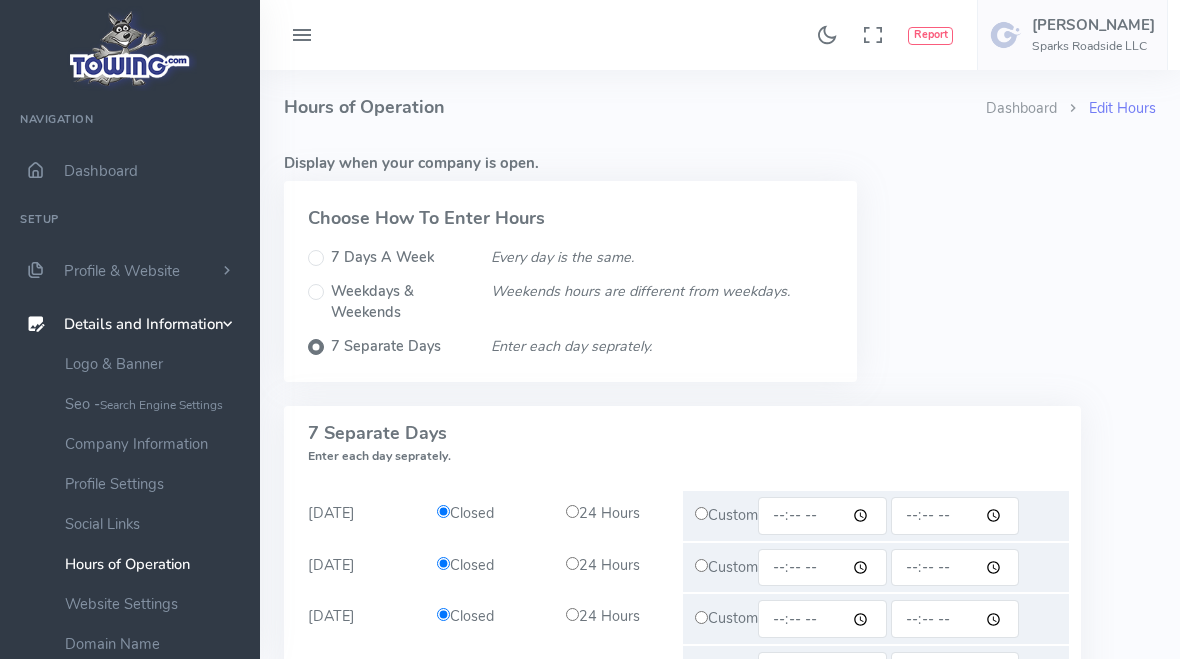 scroll, scrollTop: 0, scrollLeft: 0, axis: both 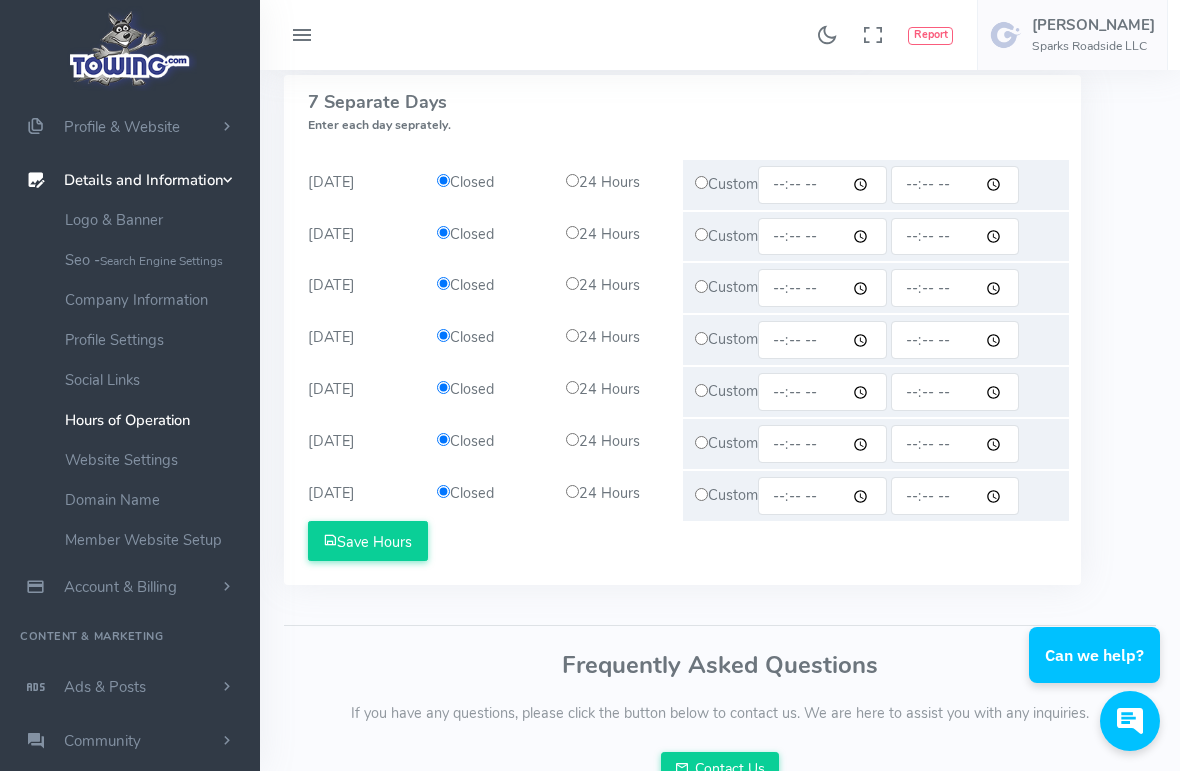 click on "24 Hours" at bounding box center [618, 183] 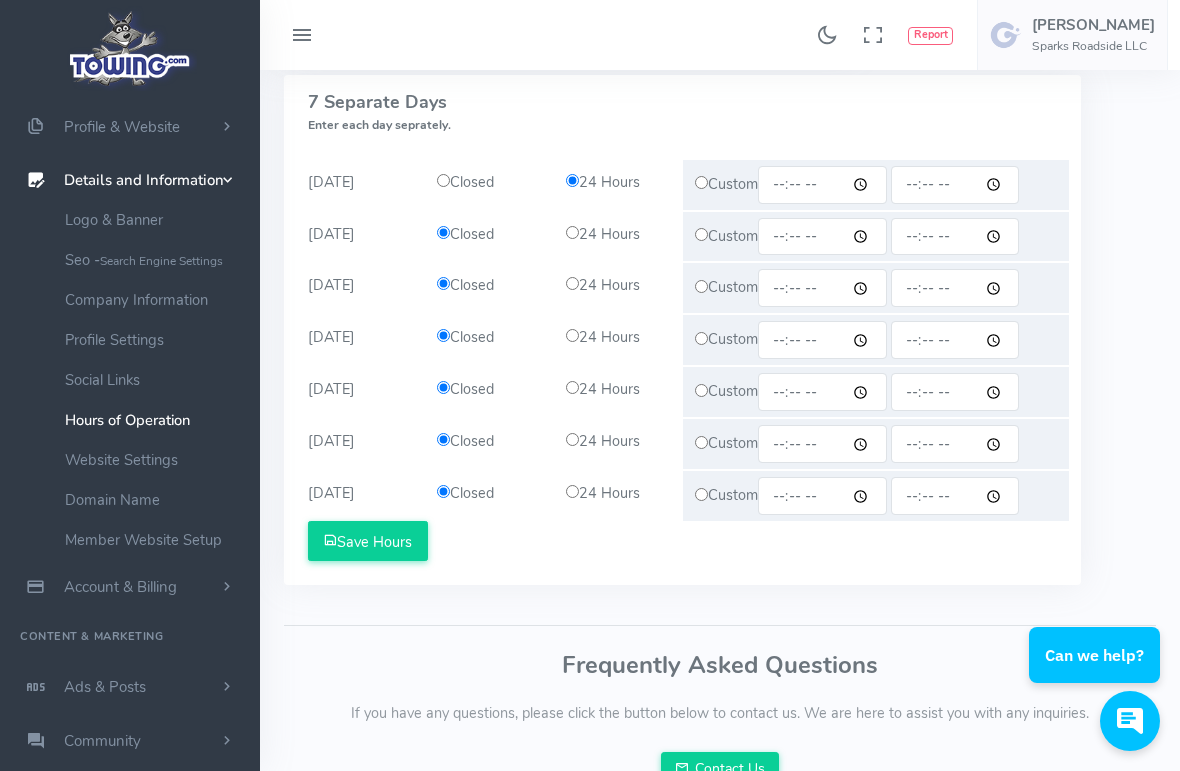 click on "Closed
24 Hours" at bounding box center [554, 185] 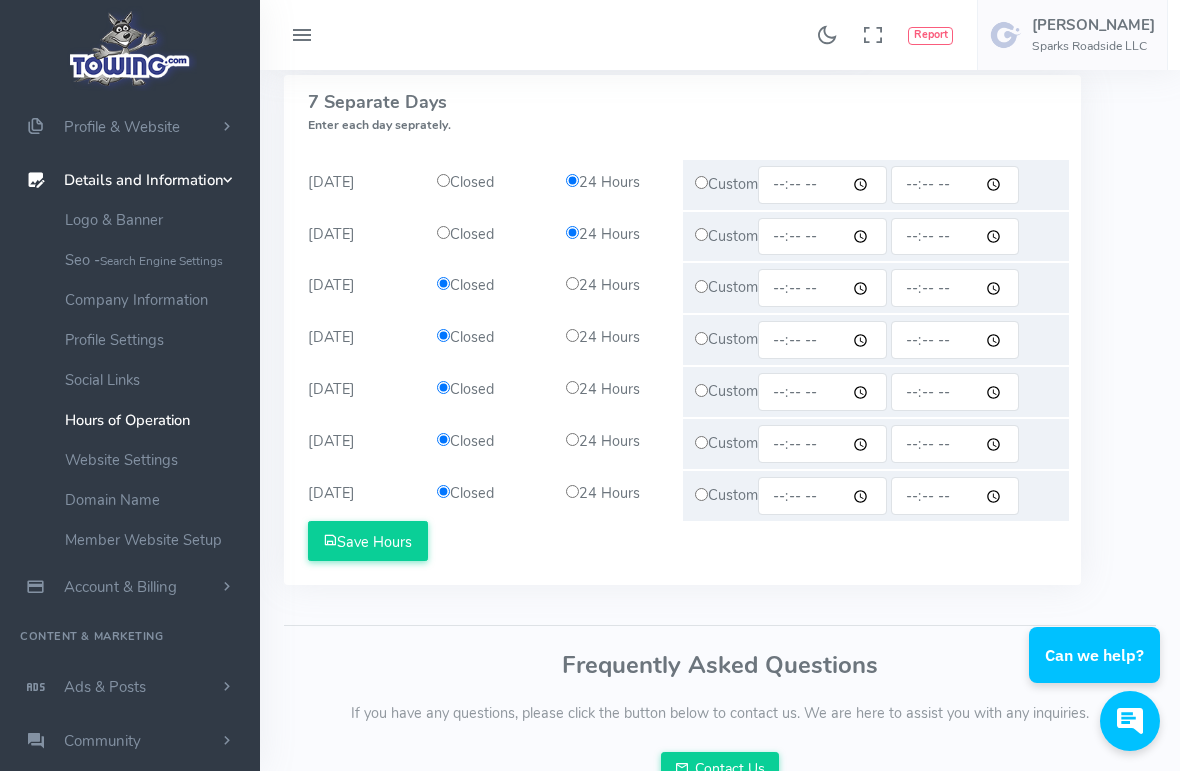 click on "24 Hours" at bounding box center (618, 286) 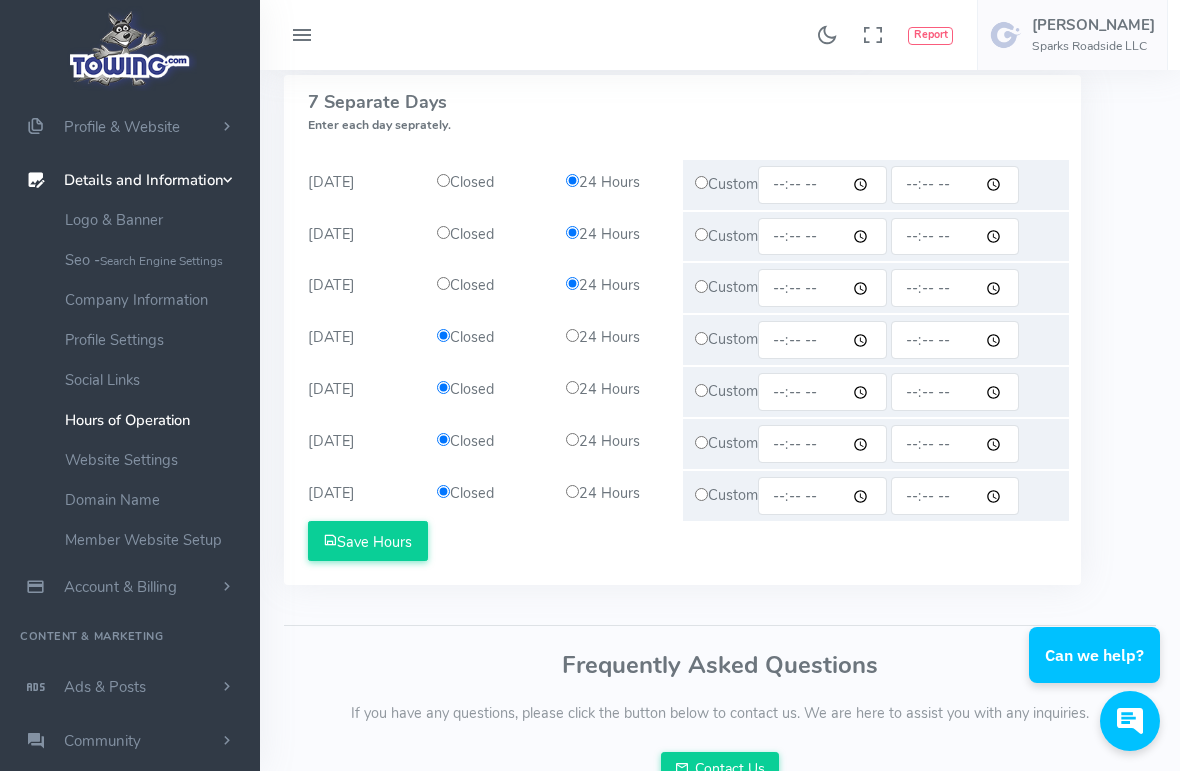 click at bounding box center (572, 335) 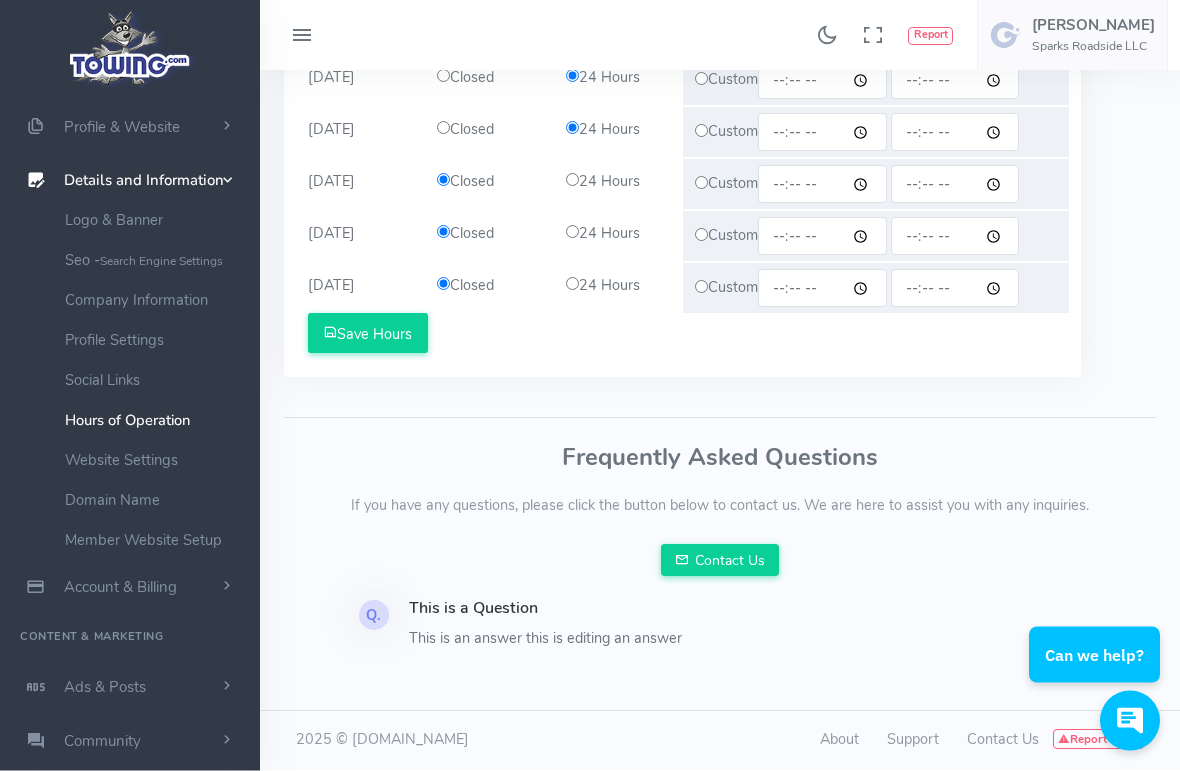 scroll, scrollTop: 638, scrollLeft: 0, axis: vertical 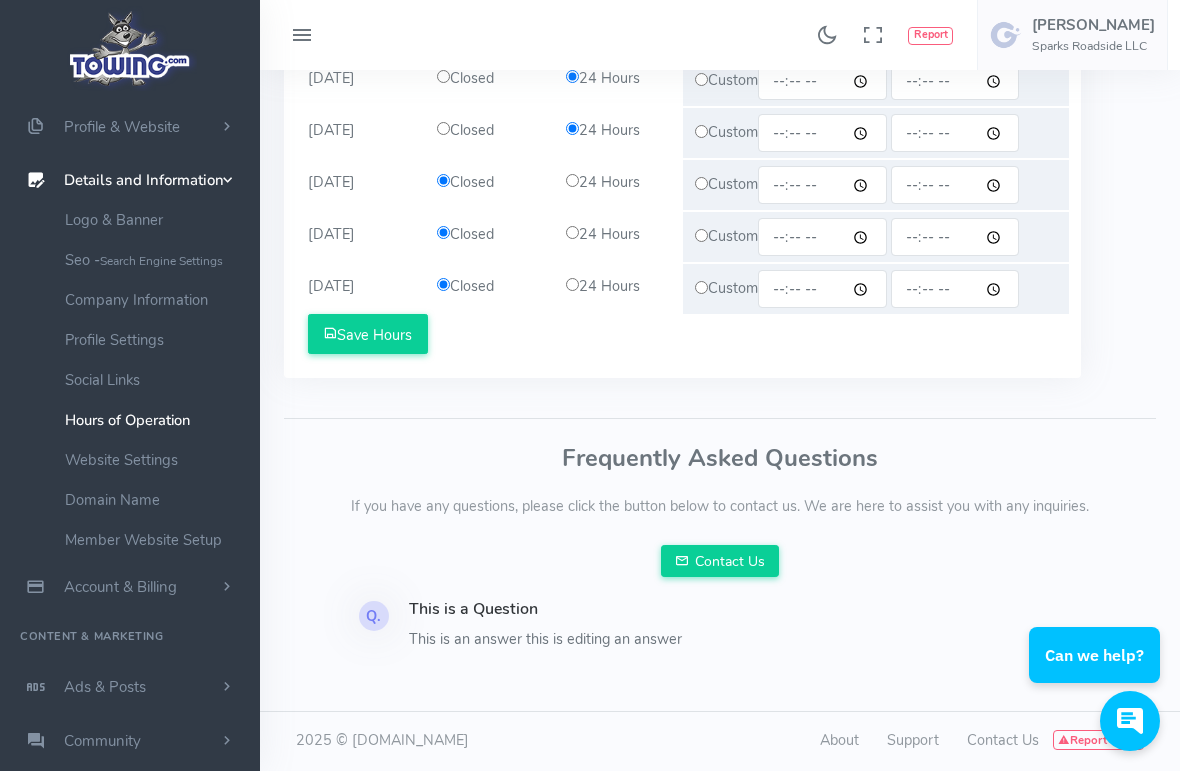 click at bounding box center (572, 180) 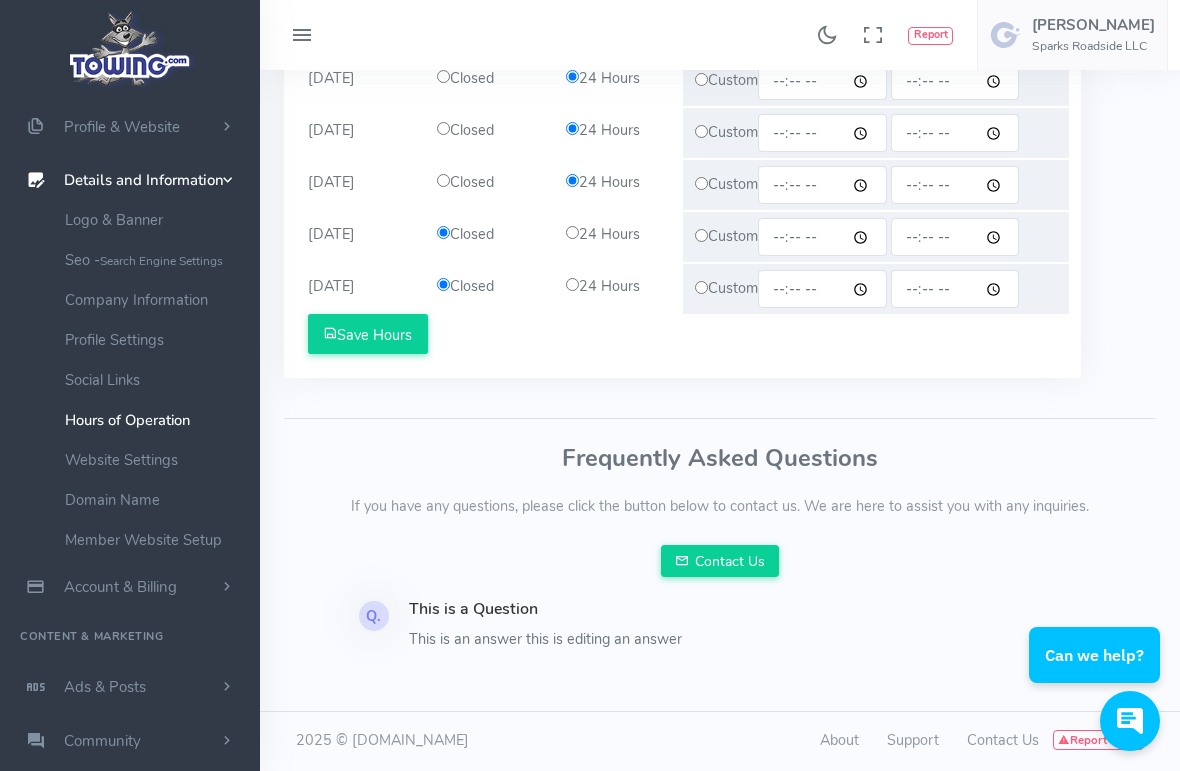 click on "Closed
24 Hours" at bounding box center [554, 237] 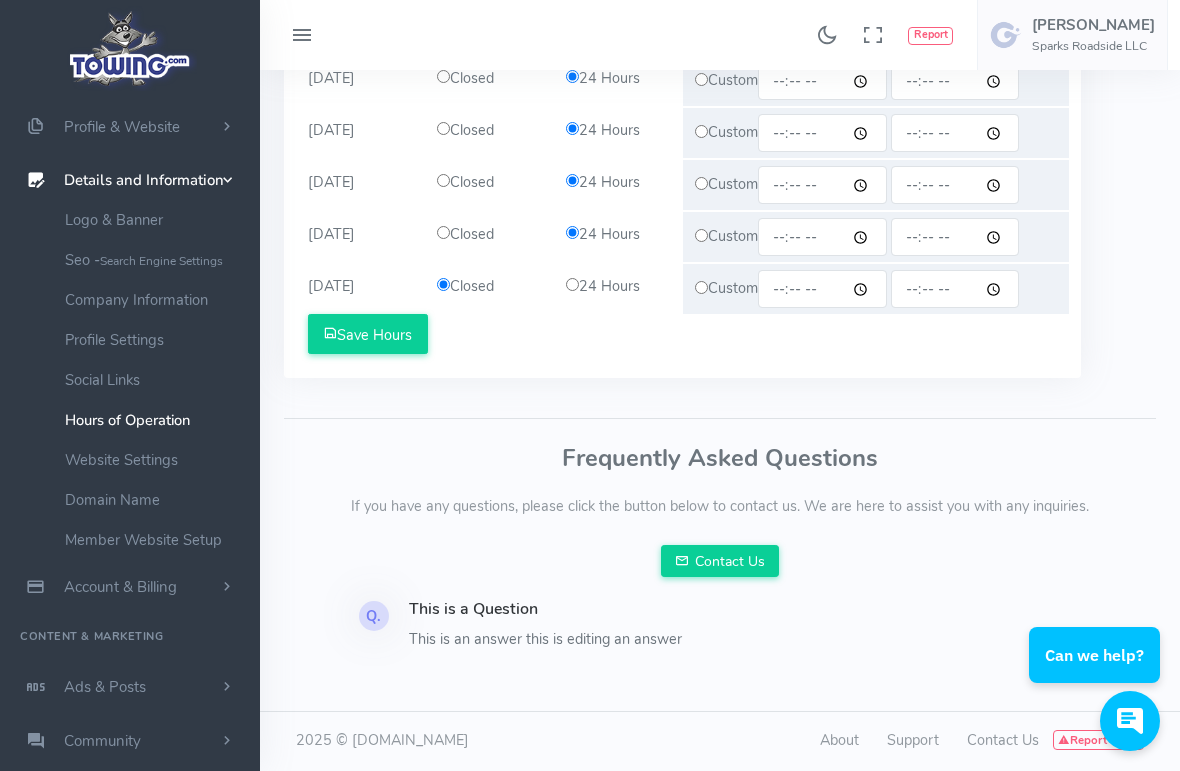 click at bounding box center [572, 284] 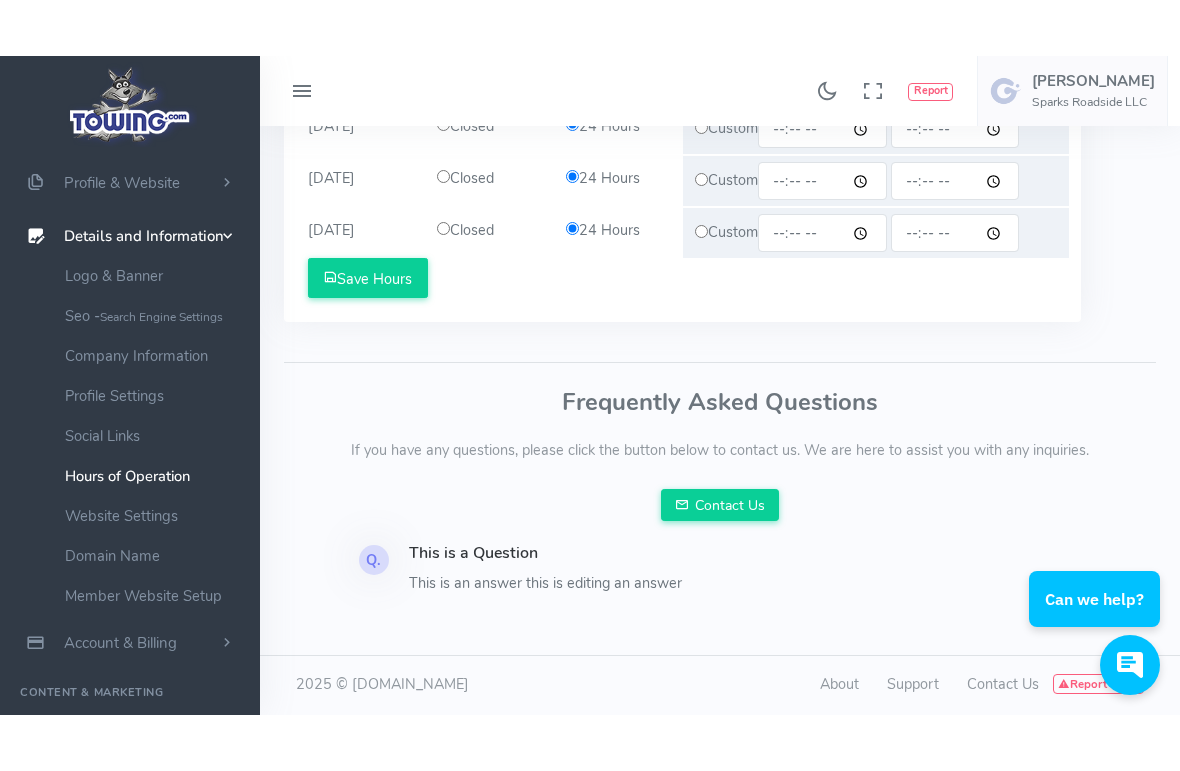 scroll, scrollTop: 931, scrollLeft: 0, axis: vertical 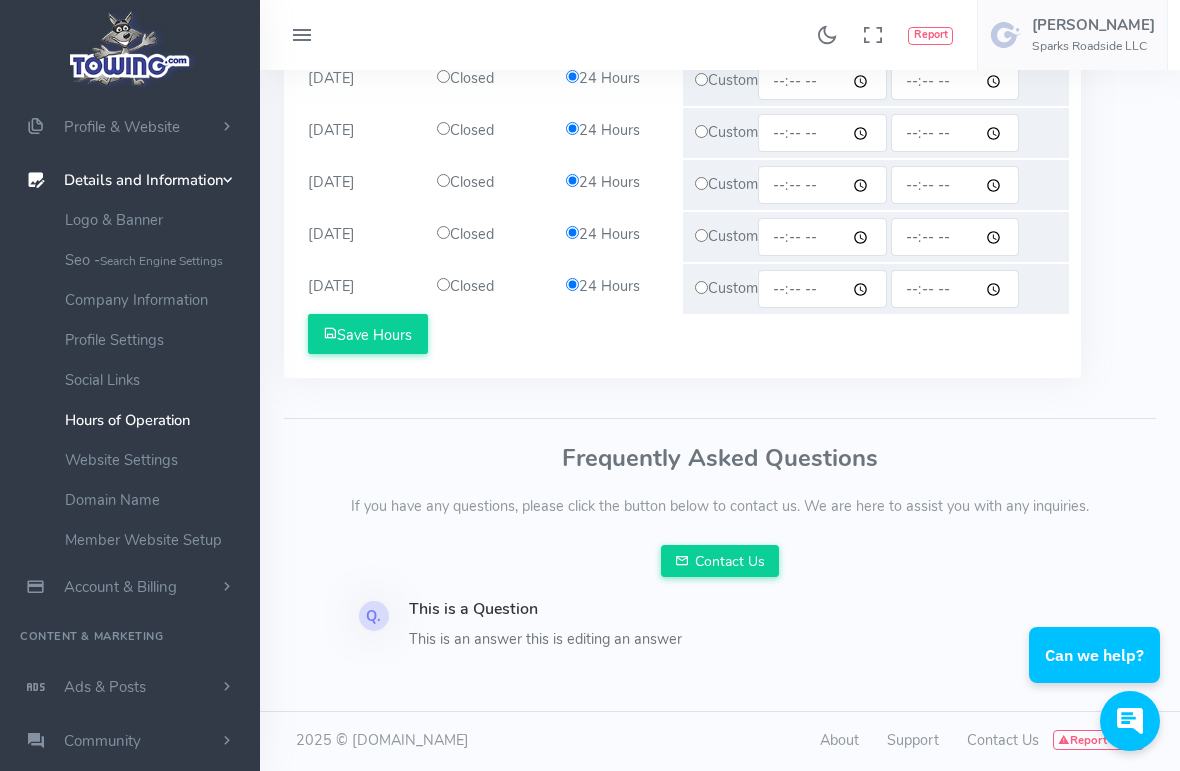 click at bounding box center [330, 333] 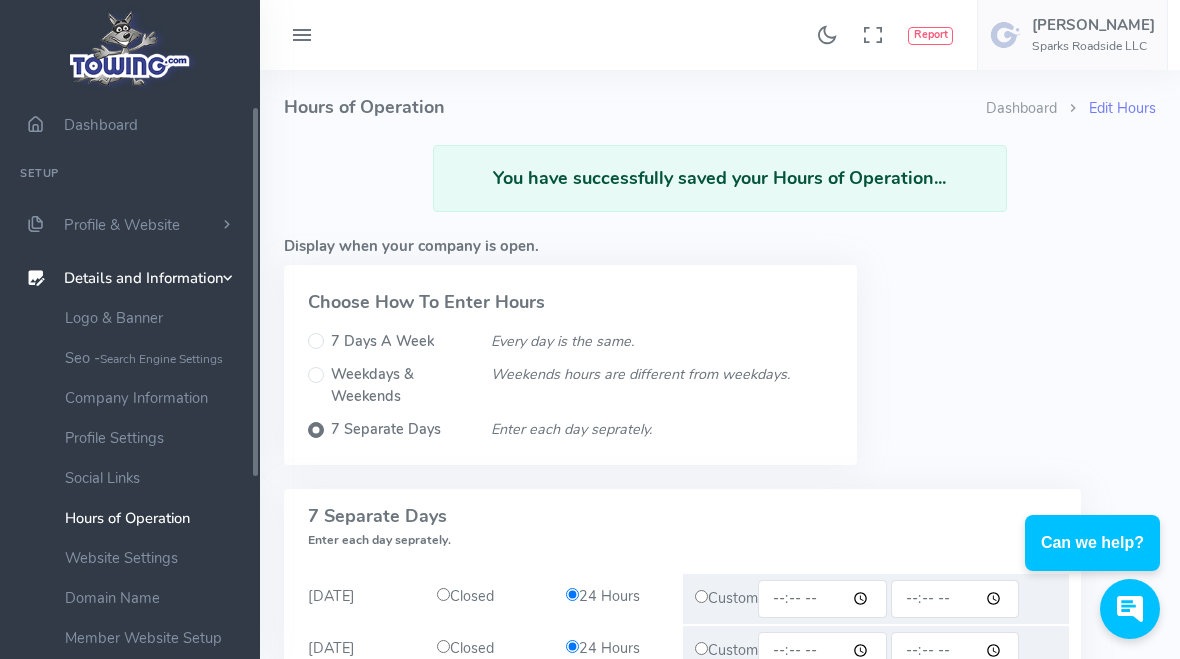 scroll, scrollTop: 0, scrollLeft: 0, axis: both 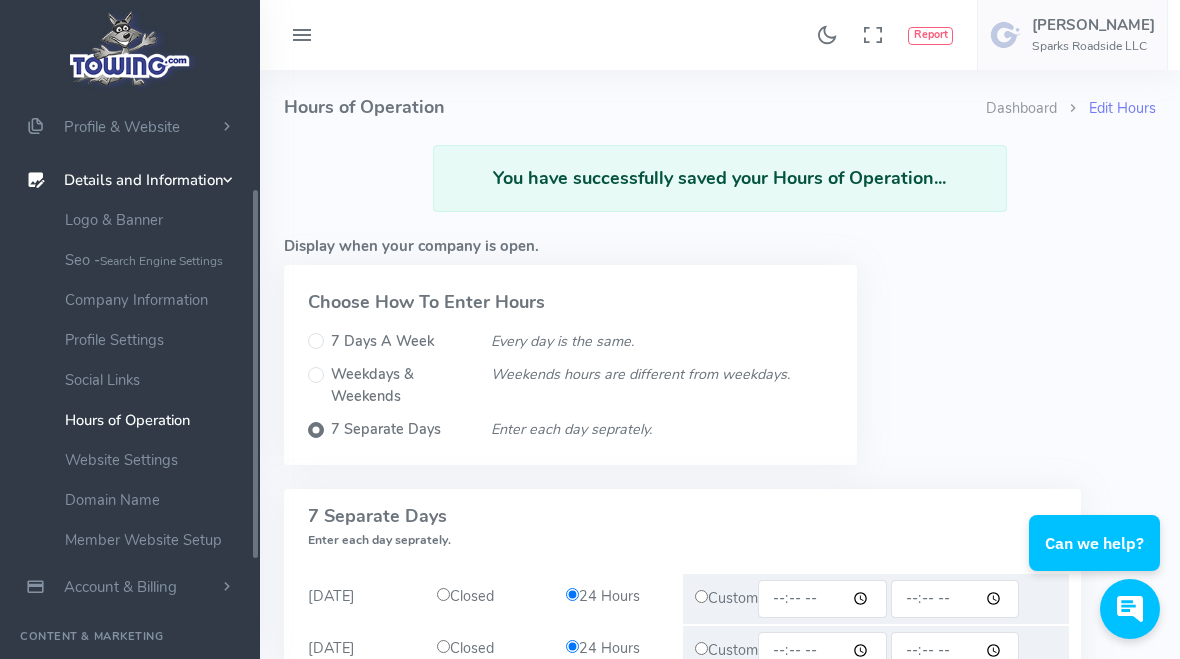 click on "Profile & Website" at bounding box center (130, 127) 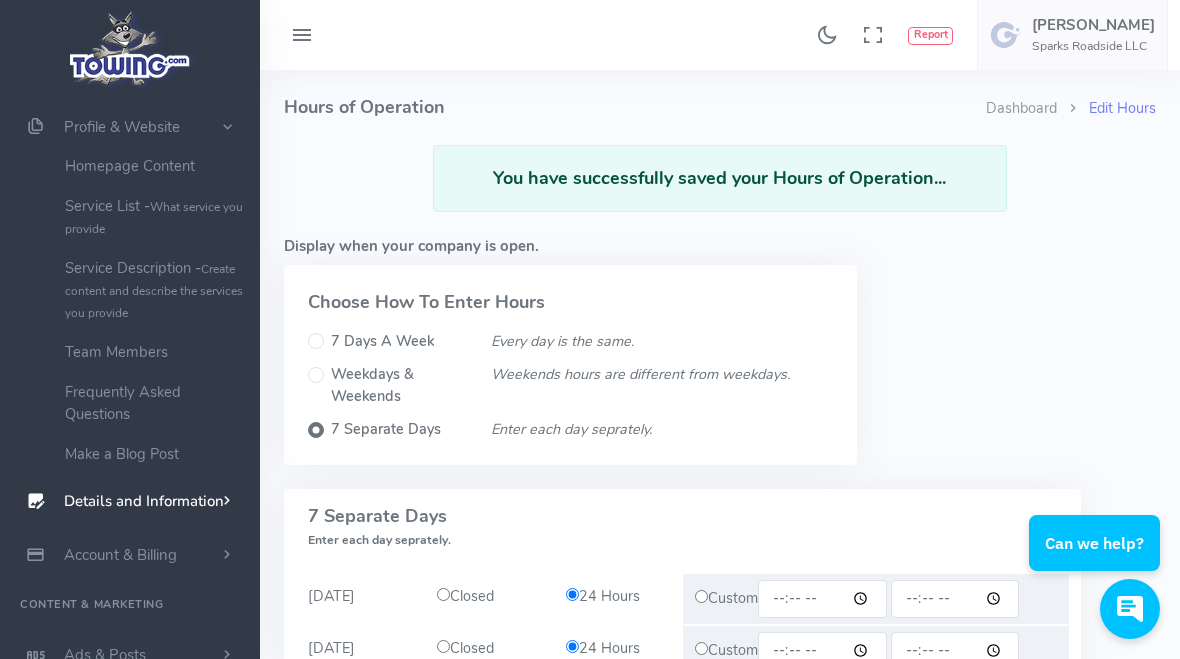 click on "Service List -  What service you provide" at bounding box center (155, 217) 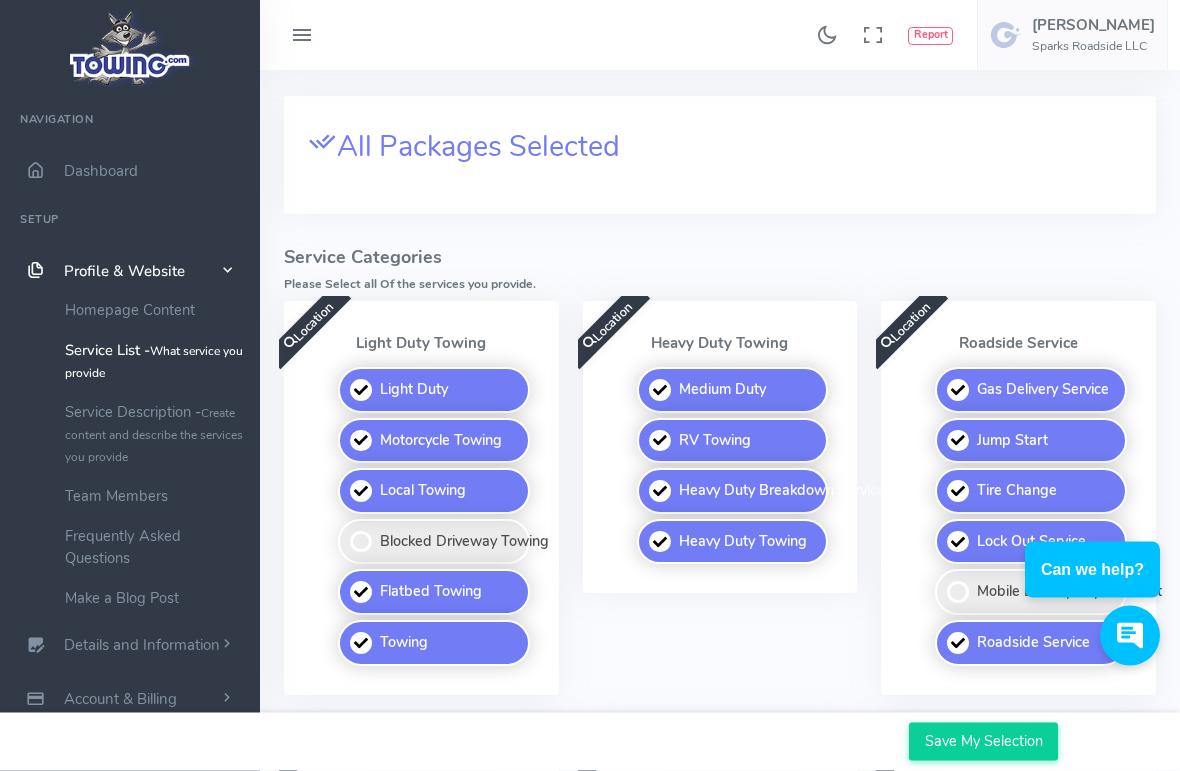 scroll, scrollTop: 303, scrollLeft: 0, axis: vertical 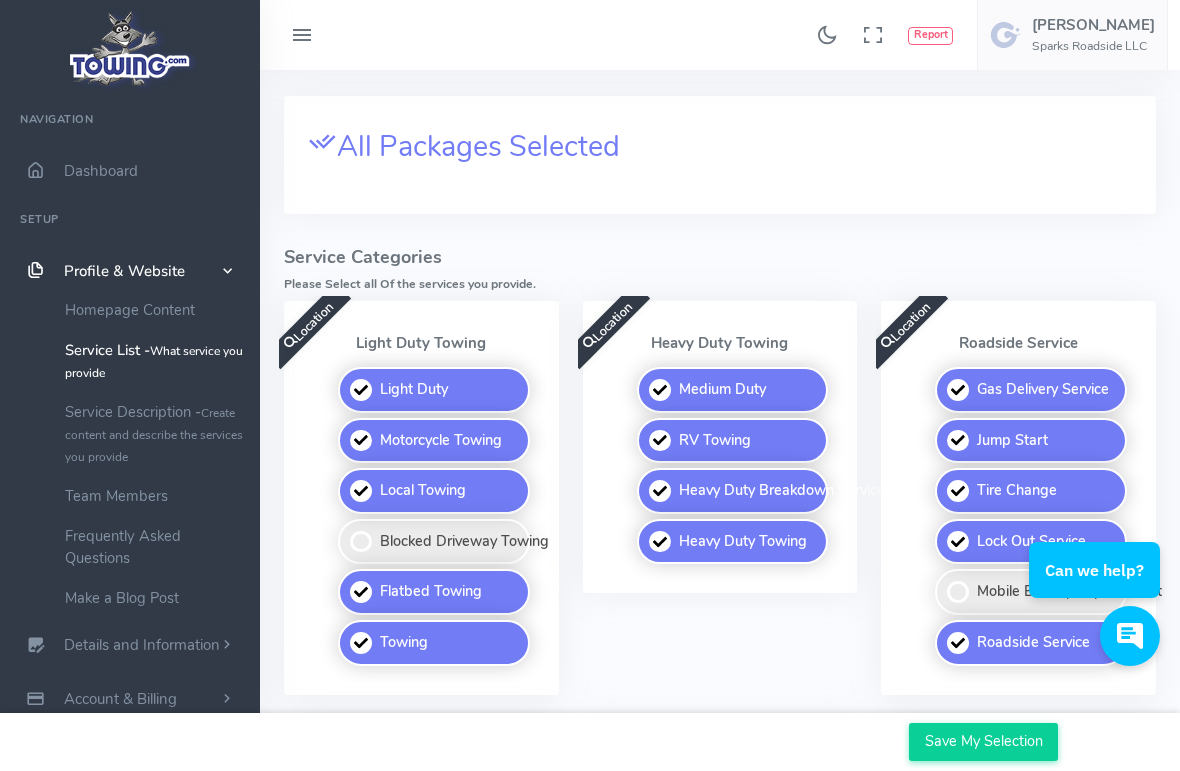 click on "Blocked Driveway Towing" at bounding box center (434, 542) 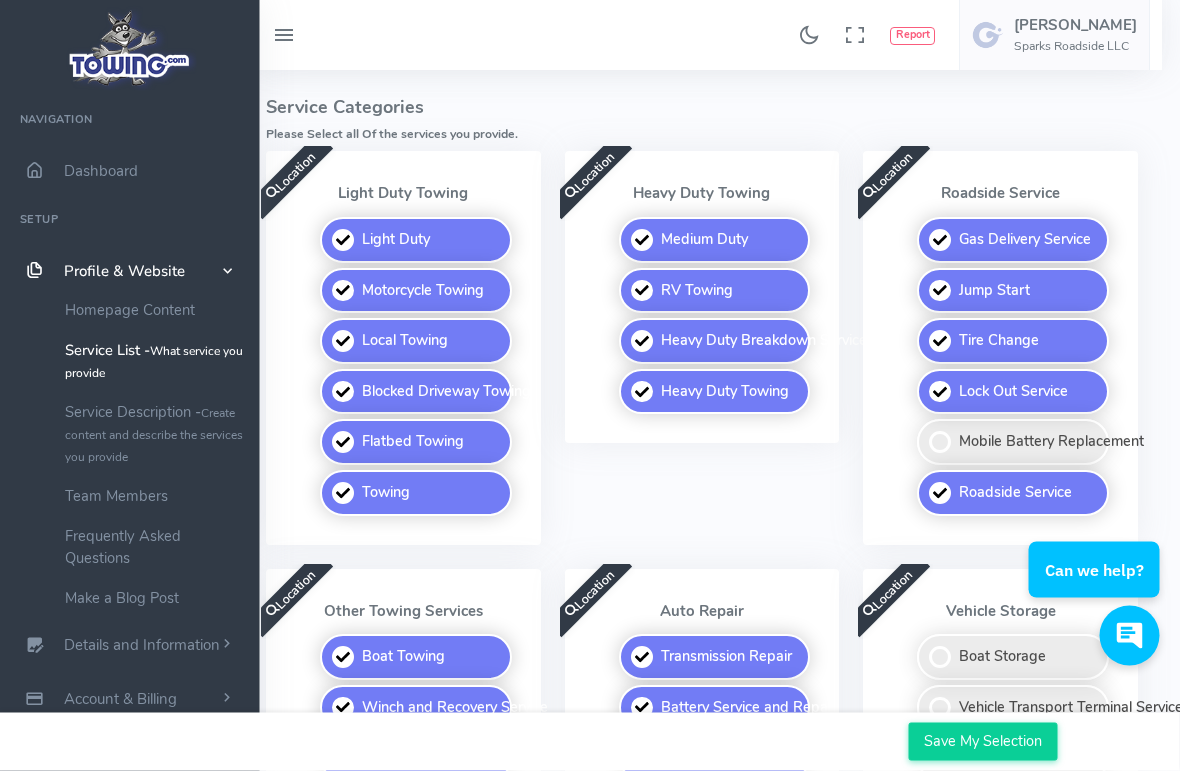 scroll, scrollTop: 453, scrollLeft: 18, axis: both 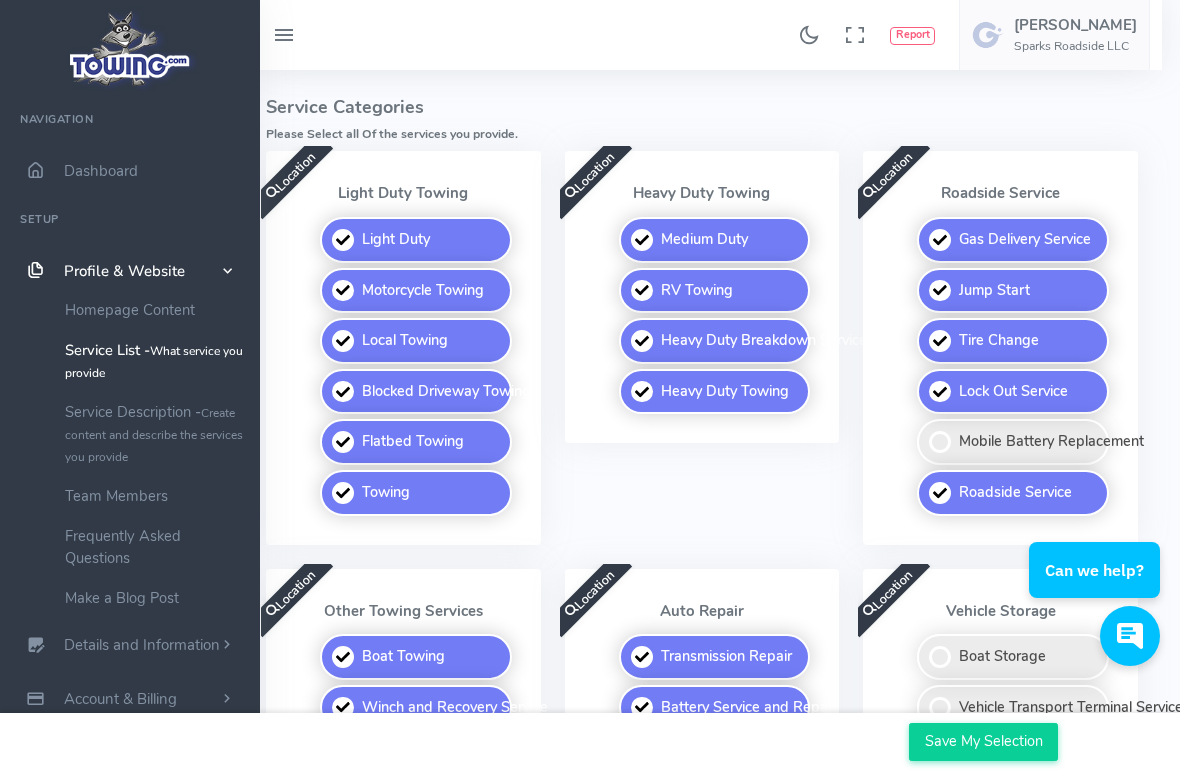click on "Mobile Battery Replacement" at bounding box center (1013, 442) 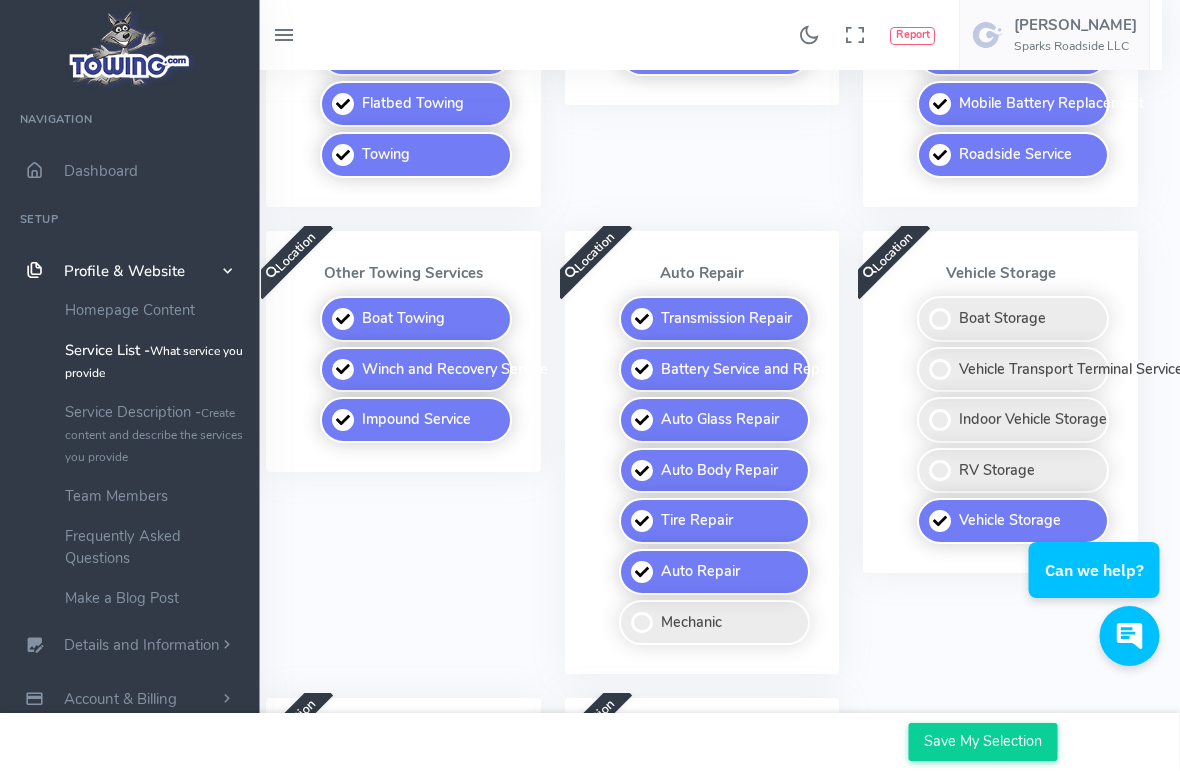 scroll, scrollTop: 794, scrollLeft: 18, axis: both 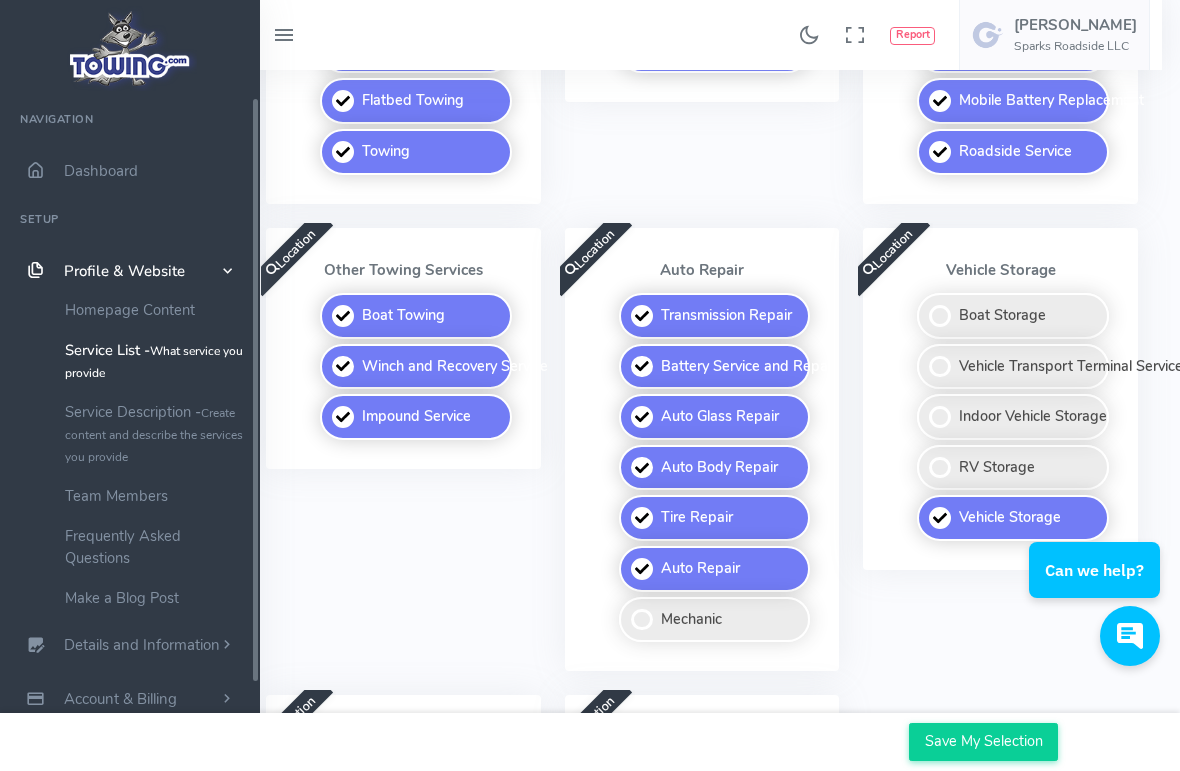 click on "Frequently Asked Questions" at bounding box center (155, 547) 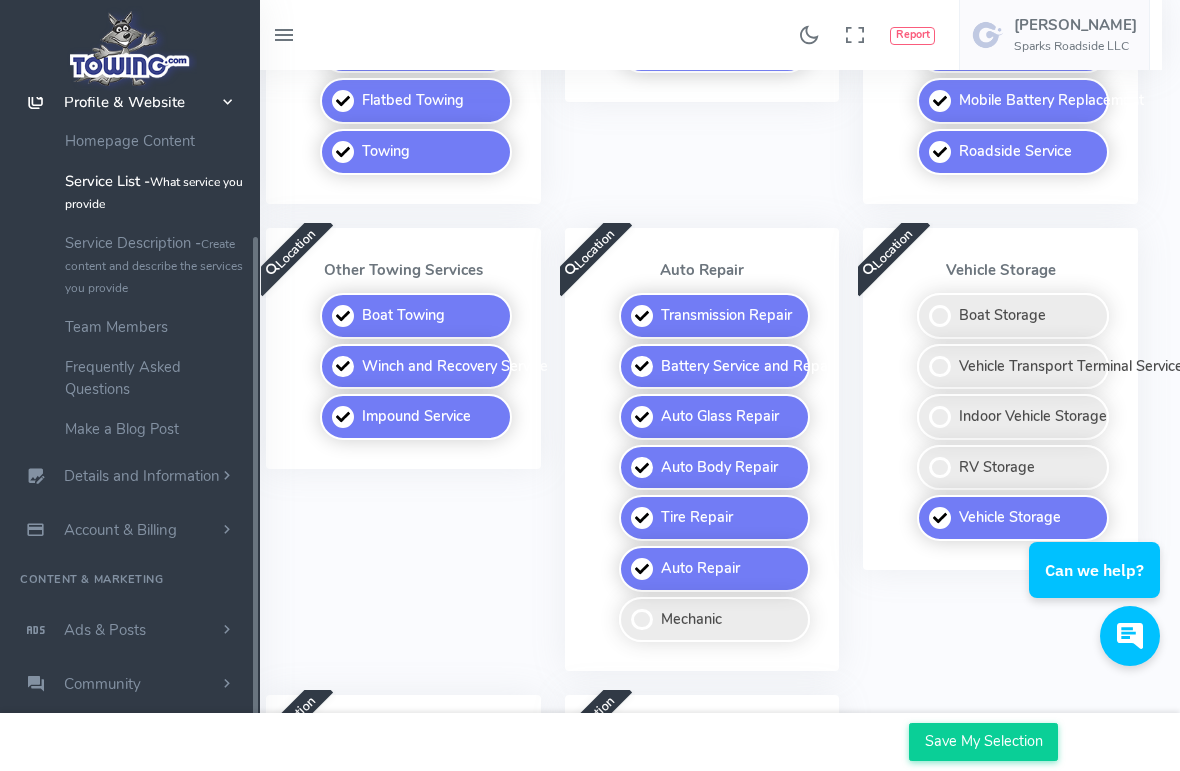 click on "Account & Billing" at bounding box center (130, 530) 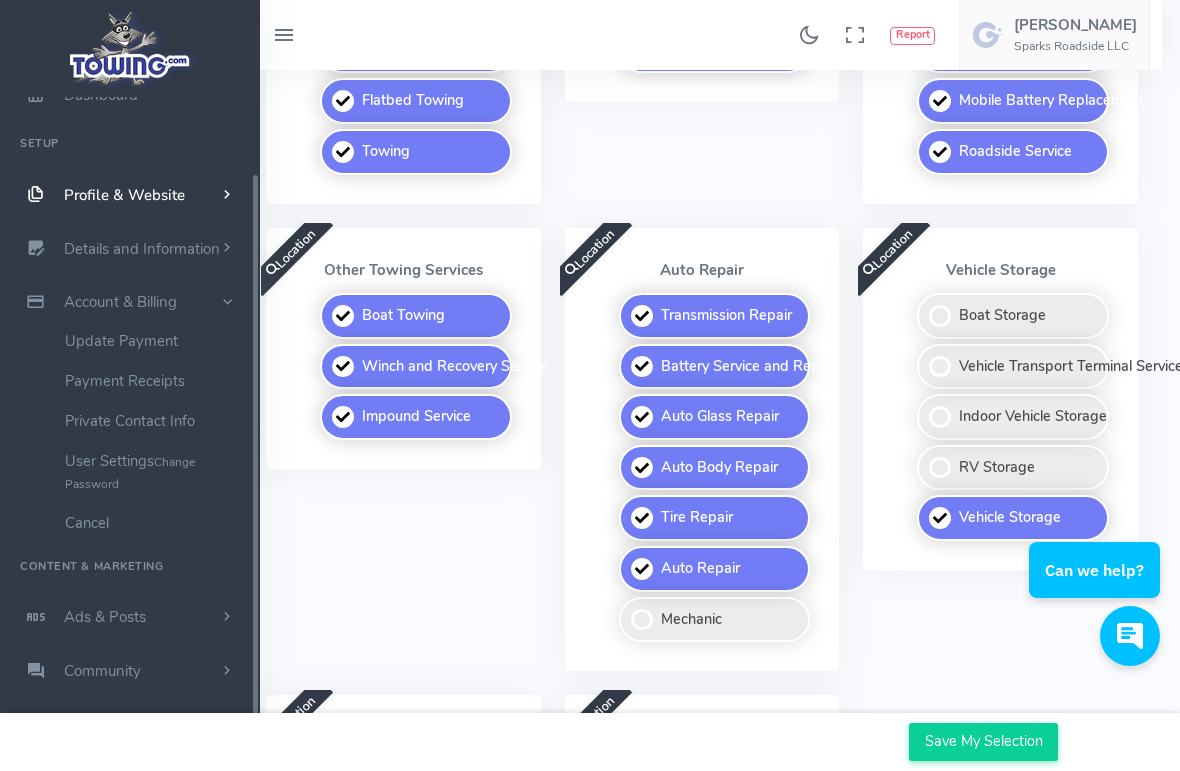 scroll, scrollTop: 63, scrollLeft: 0, axis: vertical 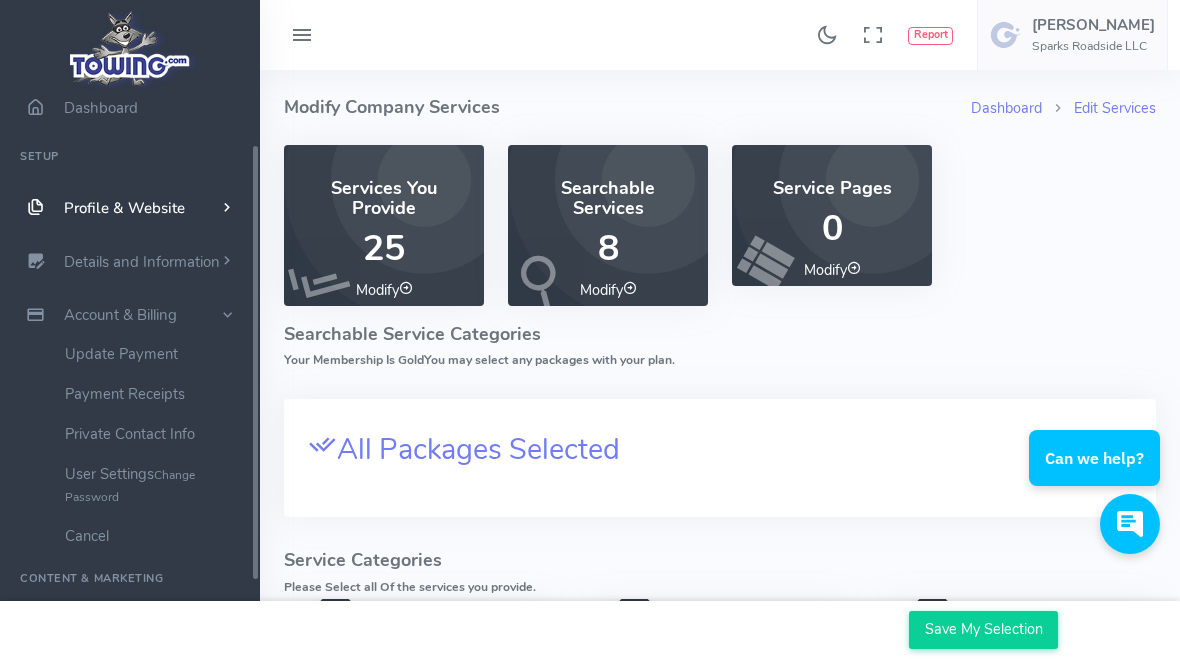 click on "0" at bounding box center [832, 228] 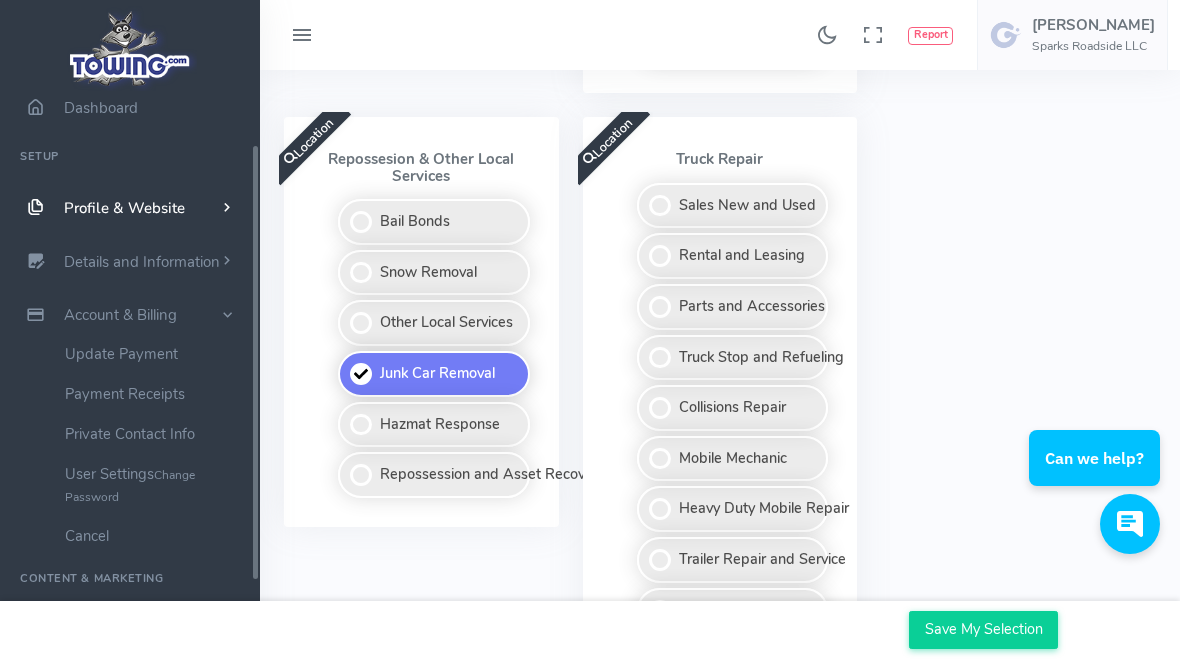 scroll, scrollTop: 1371, scrollLeft: 0, axis: vertical 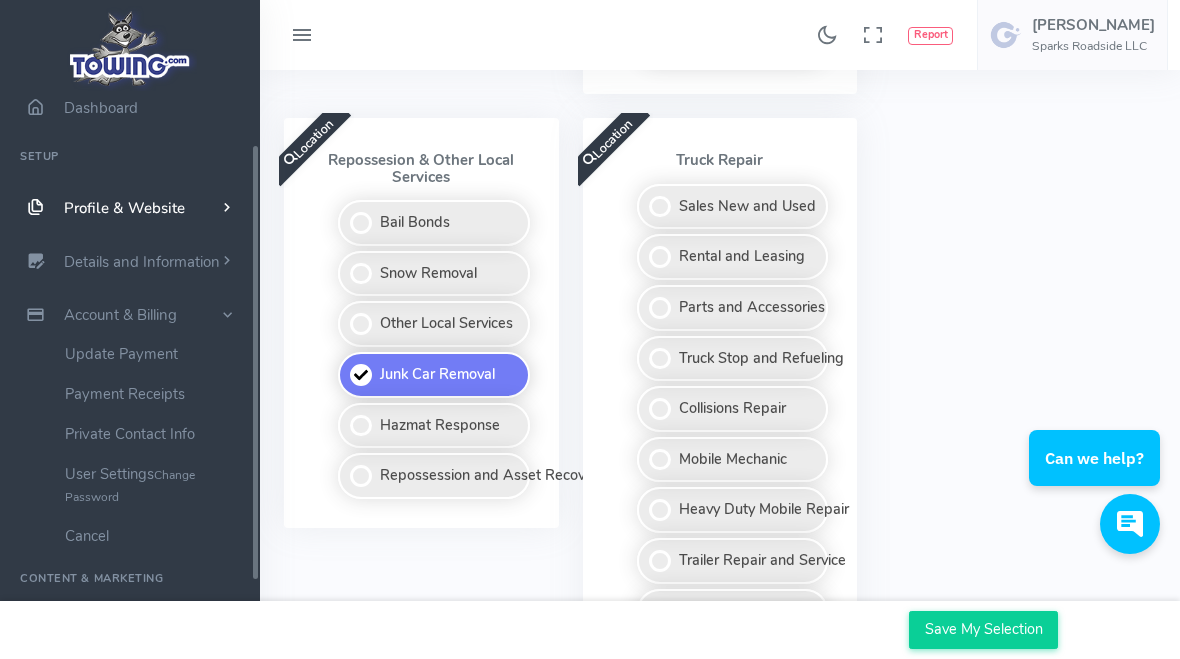 click on "Save My Selection" at bounding box center (983, 630) 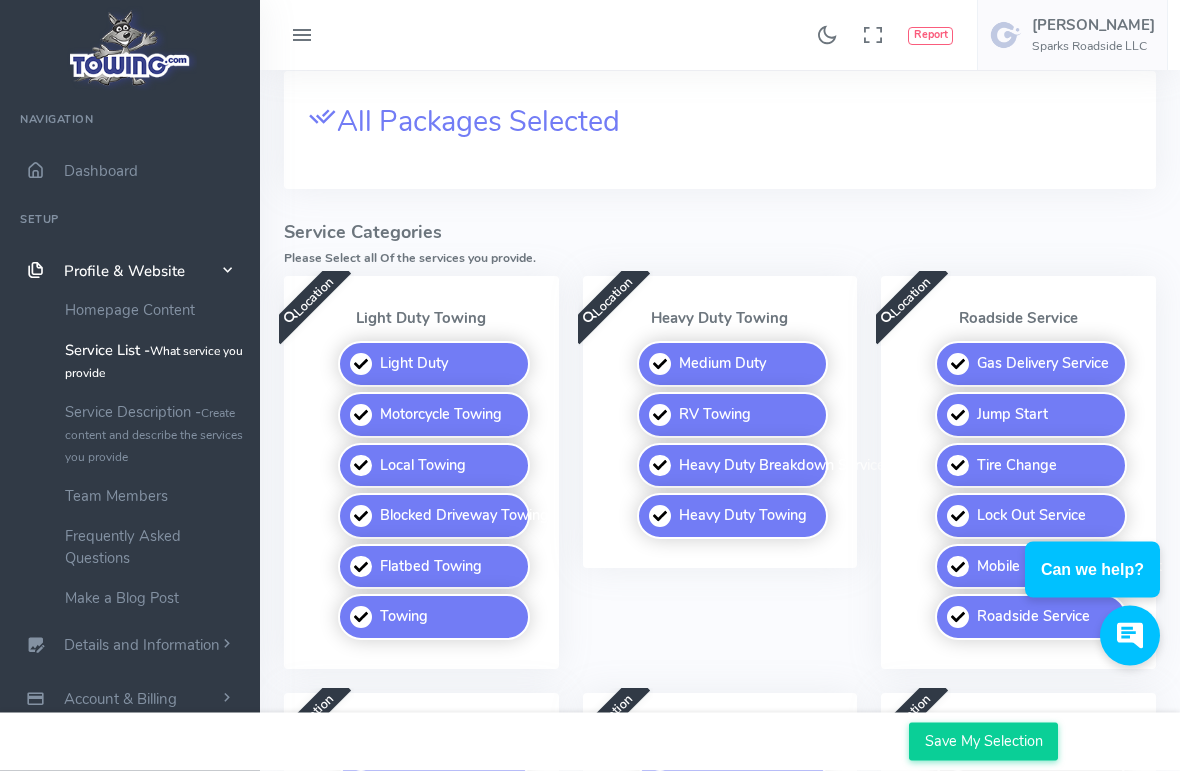 scroll, scrollTop: 413, scrollLeft: 0, axis: vertical 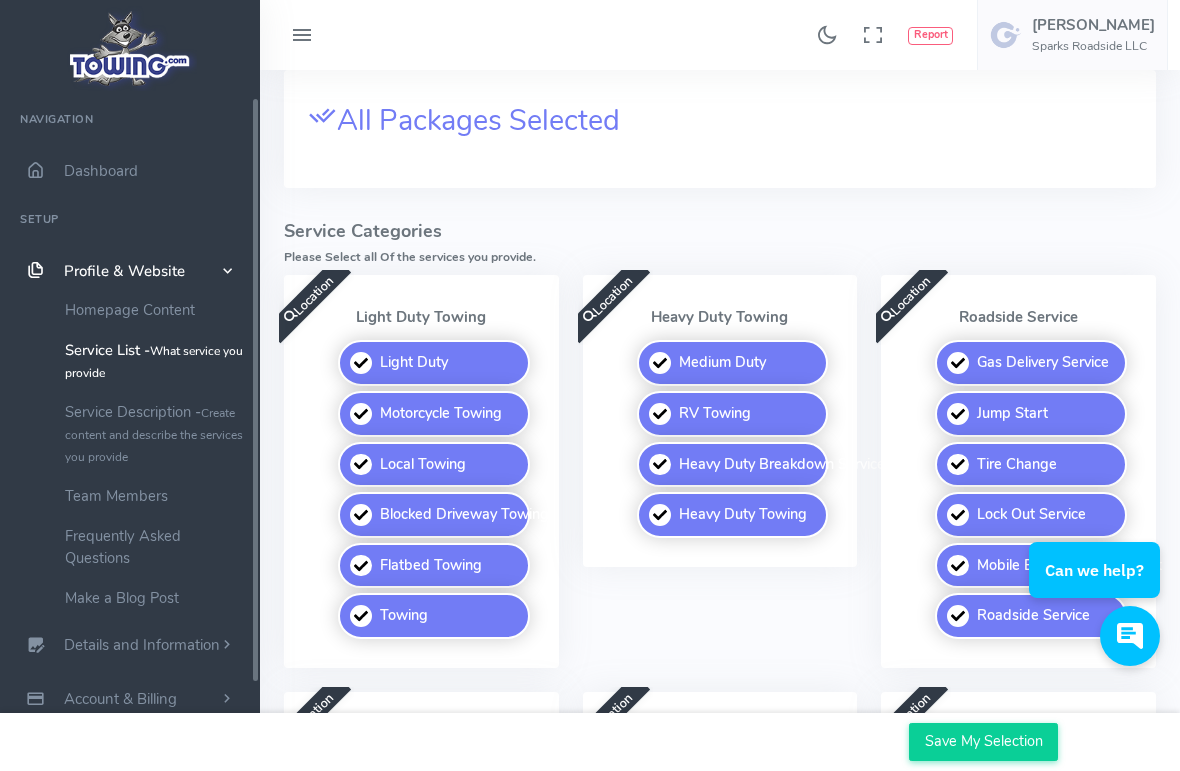 click on "Homepage Content" at bounding box center (155, 310) 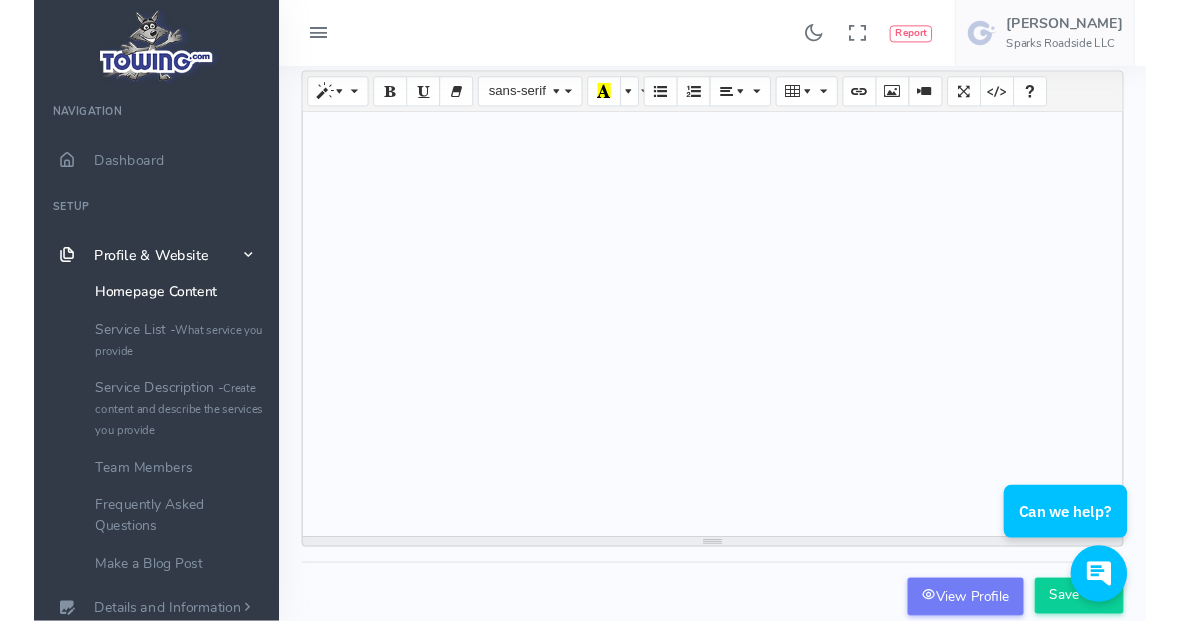 scroll, scrollTop: 0, scrollLeft: 0, axis: both 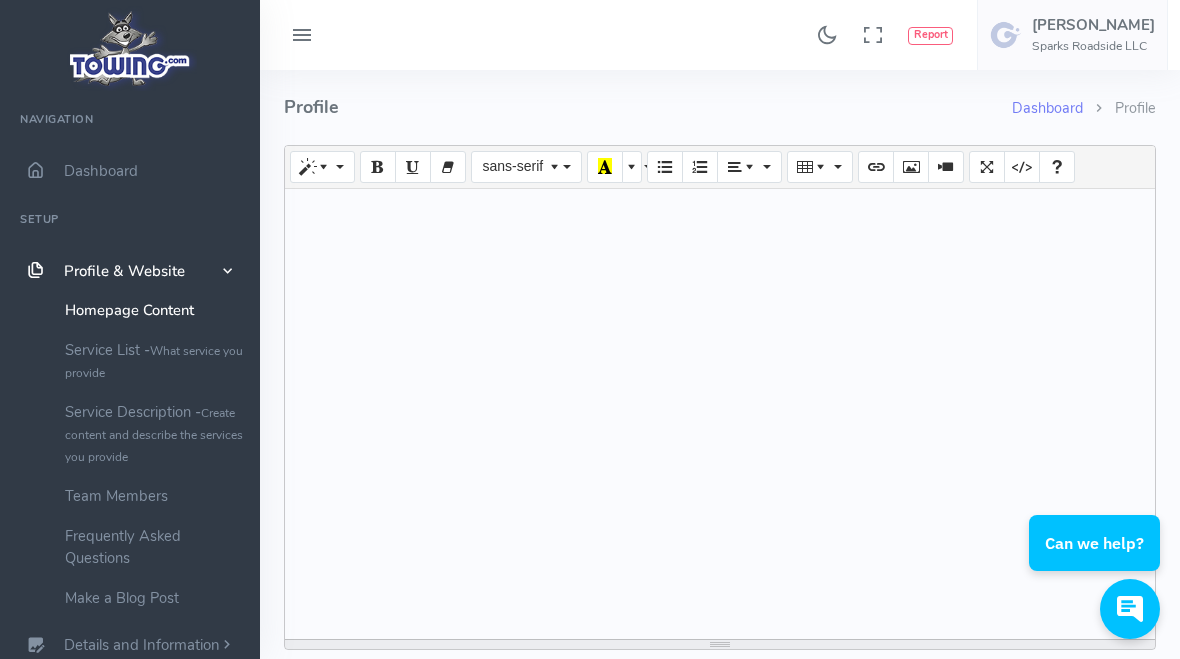 click at bounding box center [720, 414] 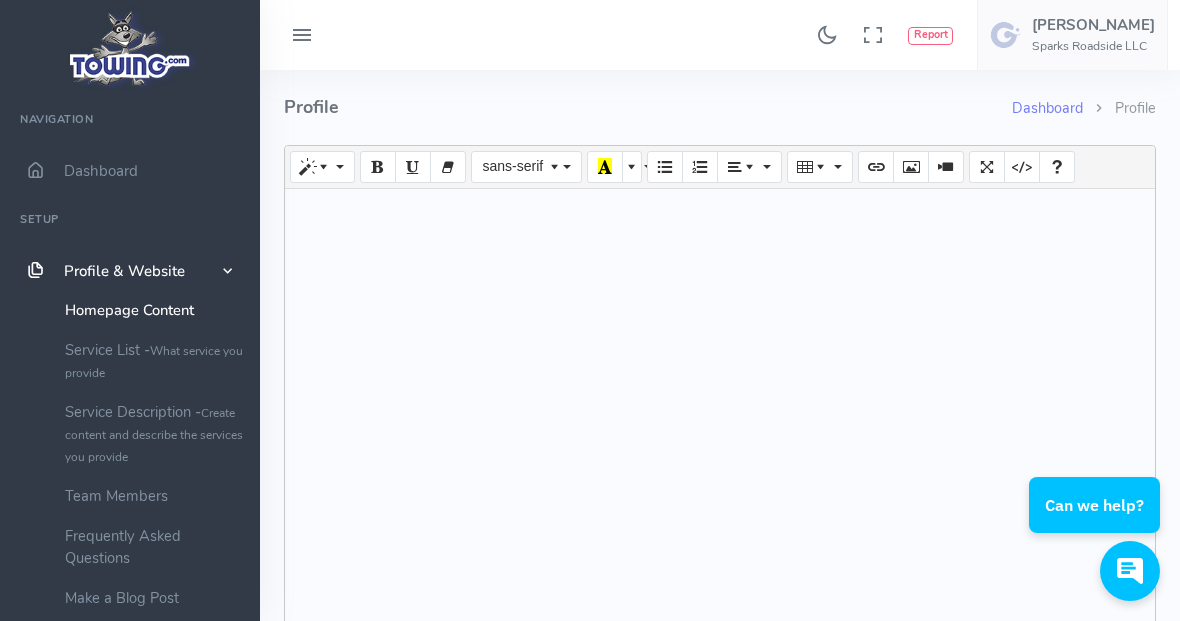 click at bounding box center [720, 414] 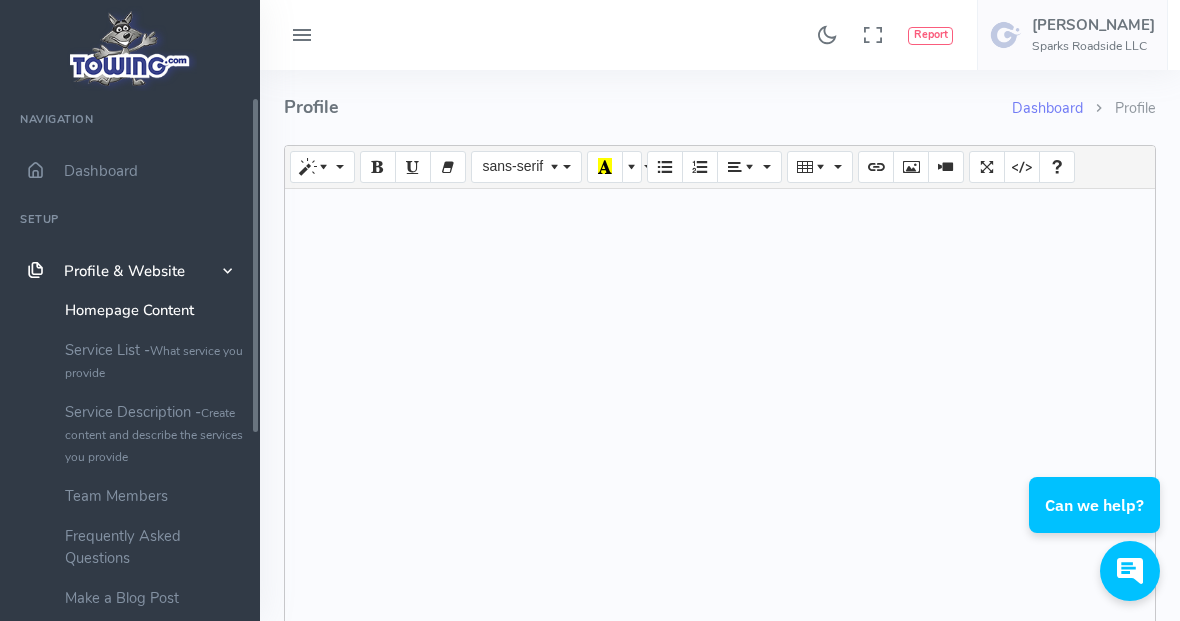 click on "Service Description -  Create content and describe the services you provide" at bounding box center [155, 434] 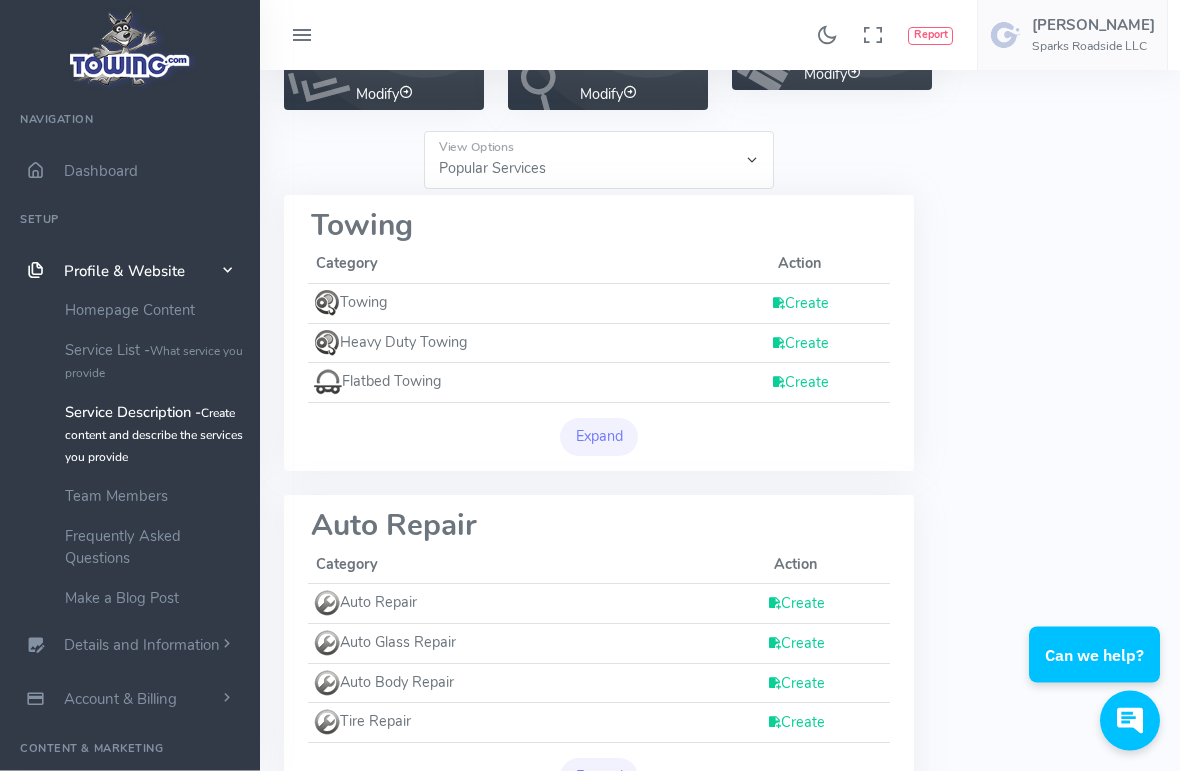 scroll, scrollTop: 202, scrollLeft: 0, axis: vertical 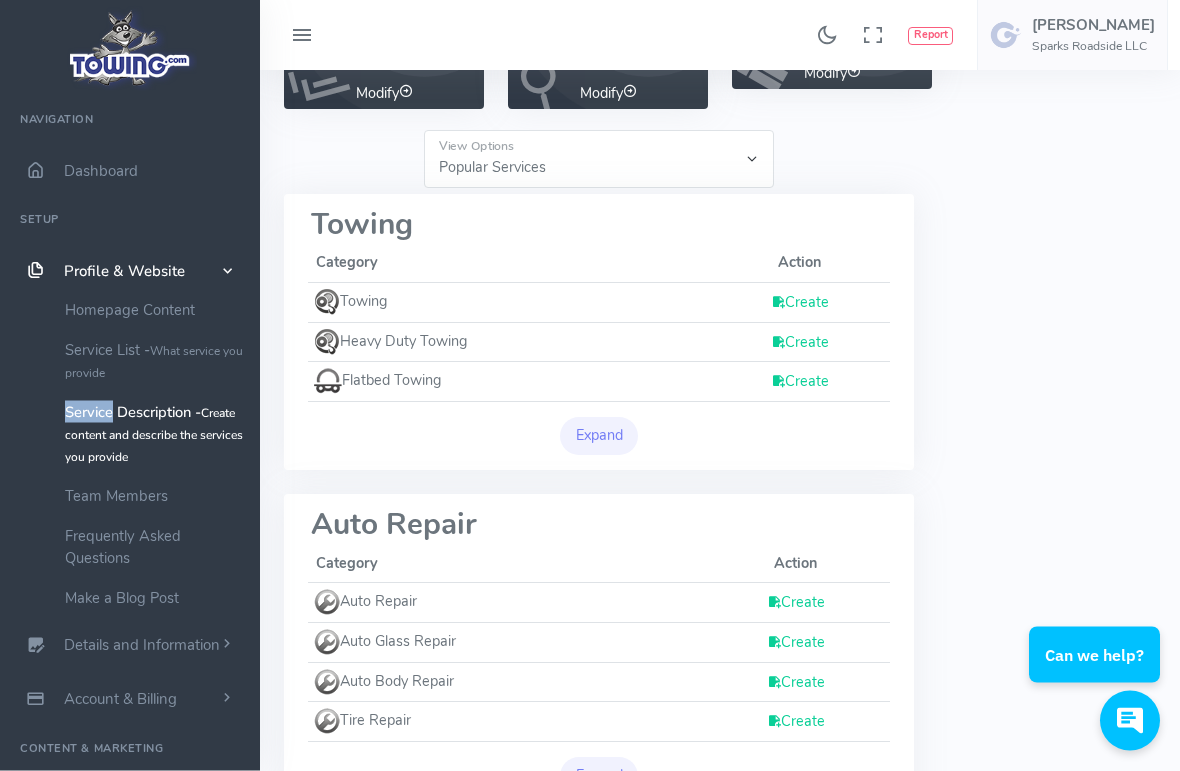 click on "Popular Services
All Provided Services
View Options
Towing
Category
Action
Towing    Create    Create" at bounding box center [708, 701] 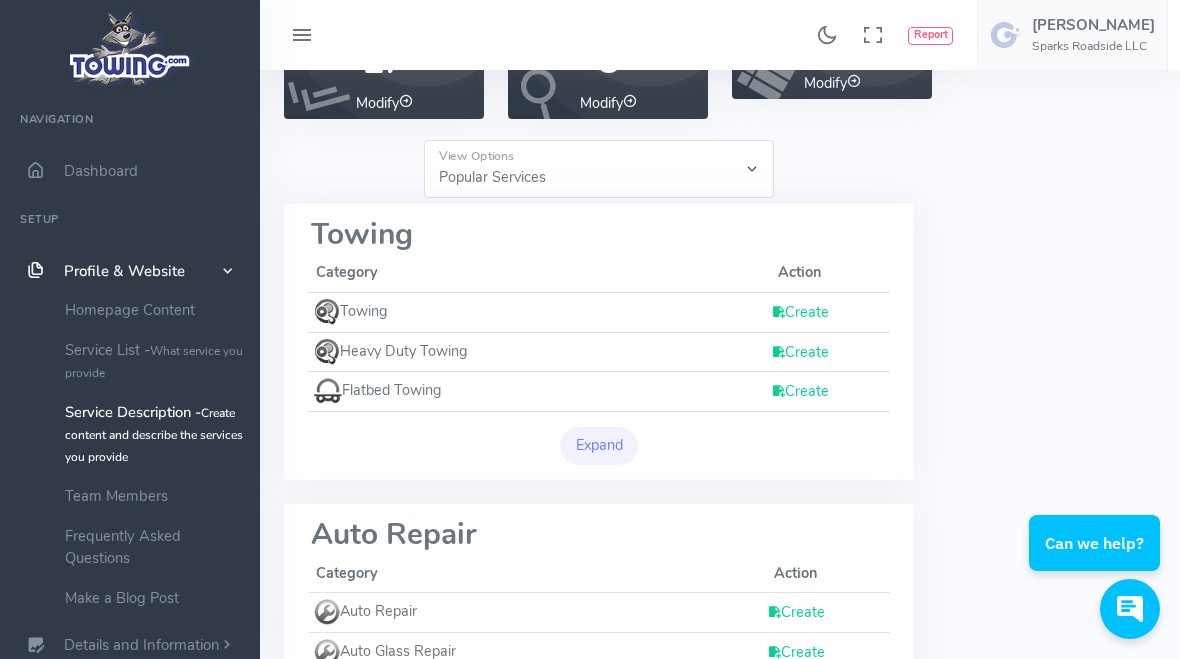scroll, scrollTop: 190, scrollLeft: 0, axis: vertical 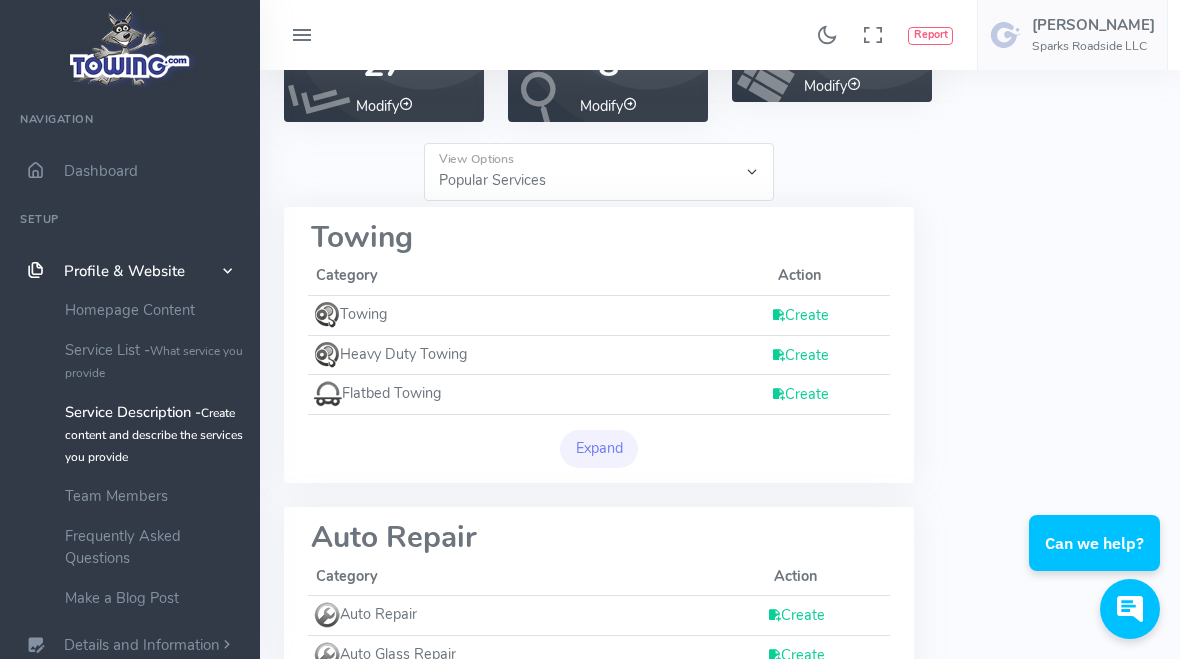 click on "Create" at bounding box center [800, 315] 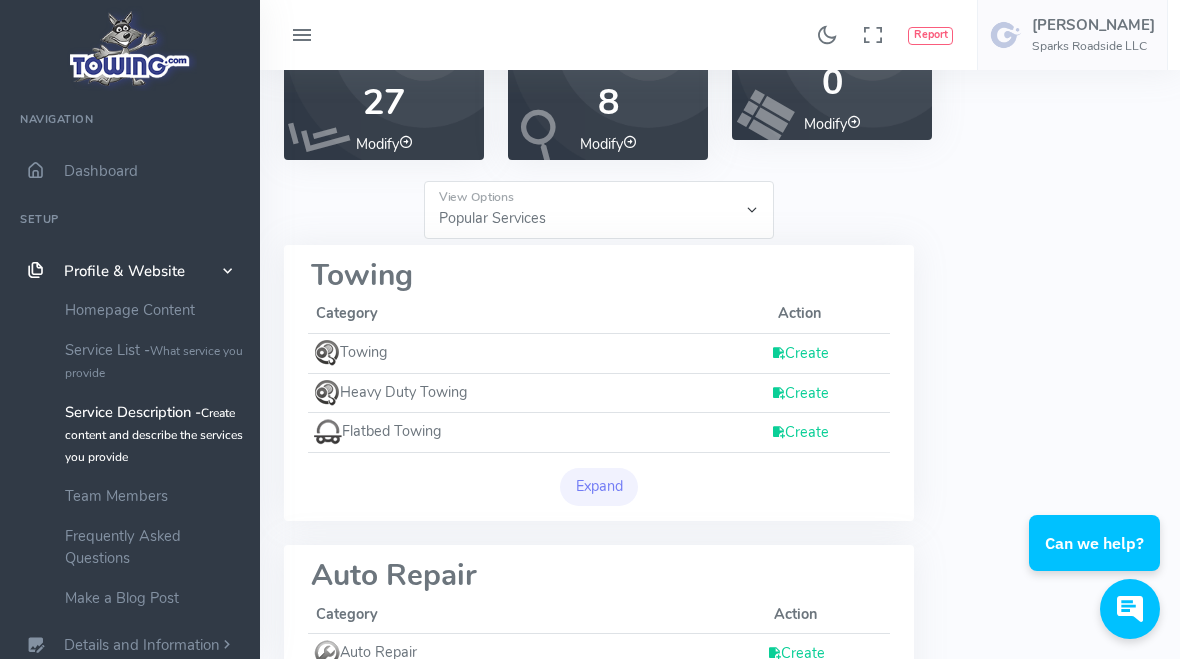 scroll, scrollTop: 0, scrollLeft: 0, axis: both 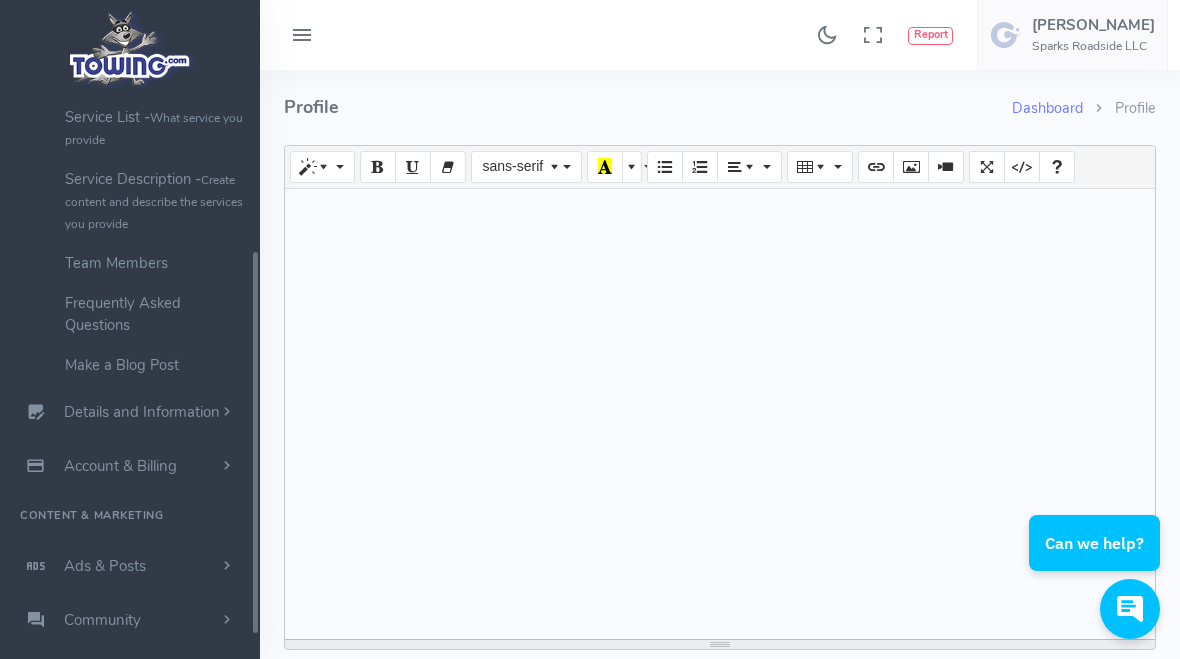 click on "Details and Information" at bounding box center (142, 413) 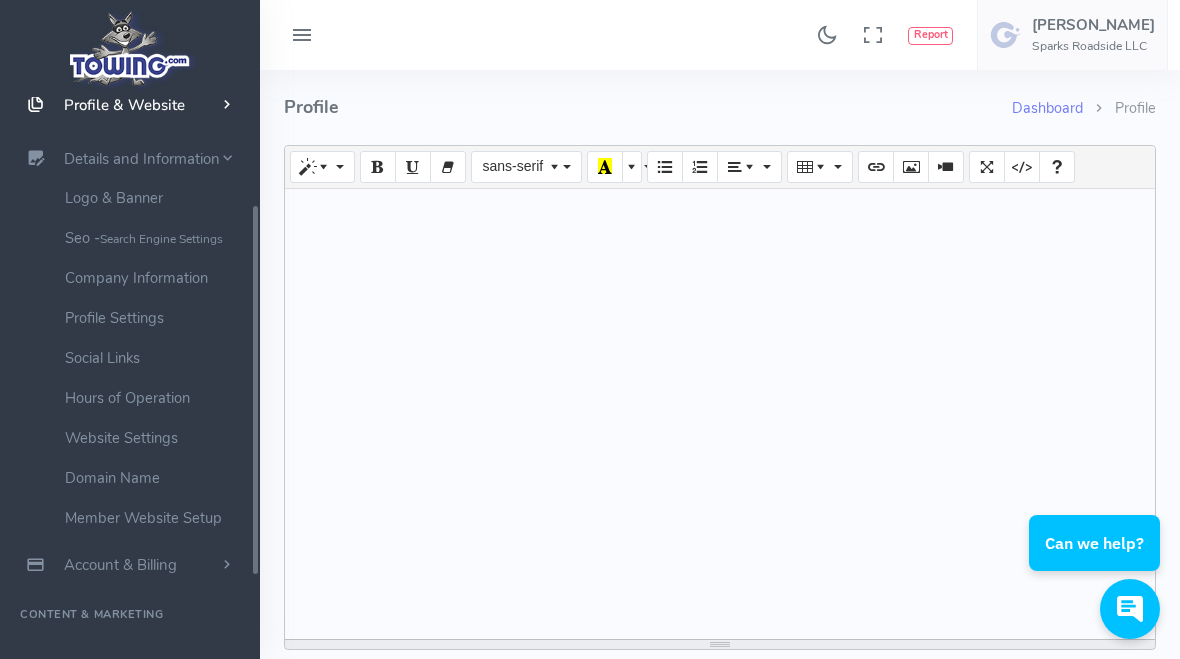 scroll, scrollTop: 178, scrollLeft: 0, axis: vertical 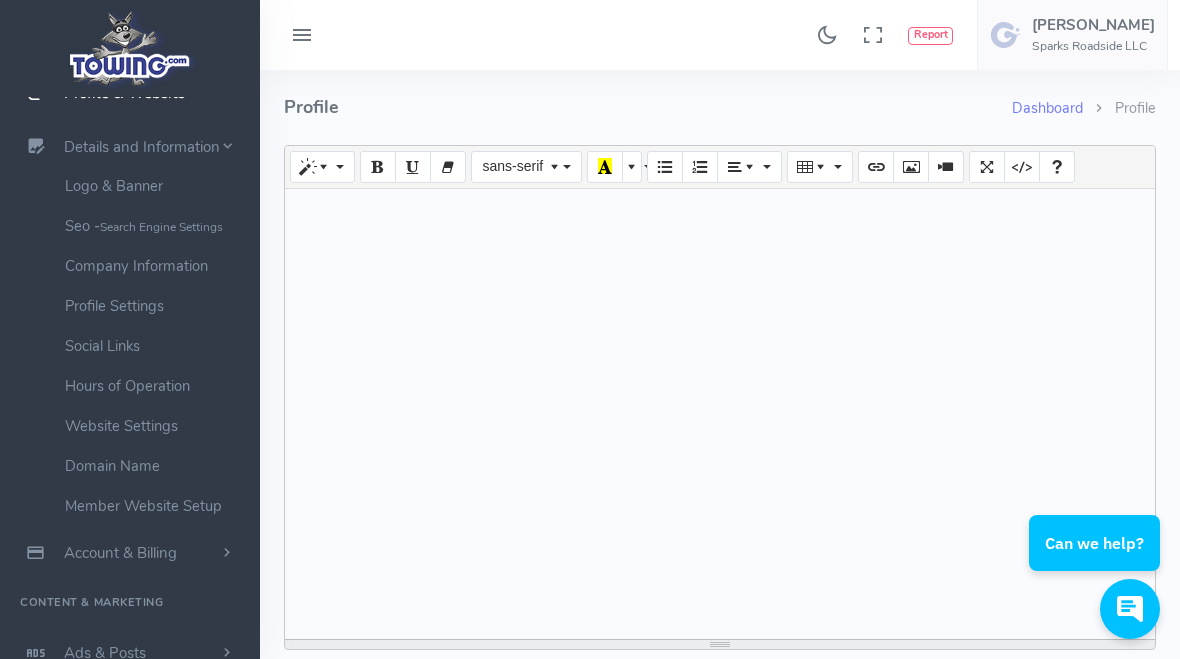 click on "Website Settings" at bounding box center (155, 426) 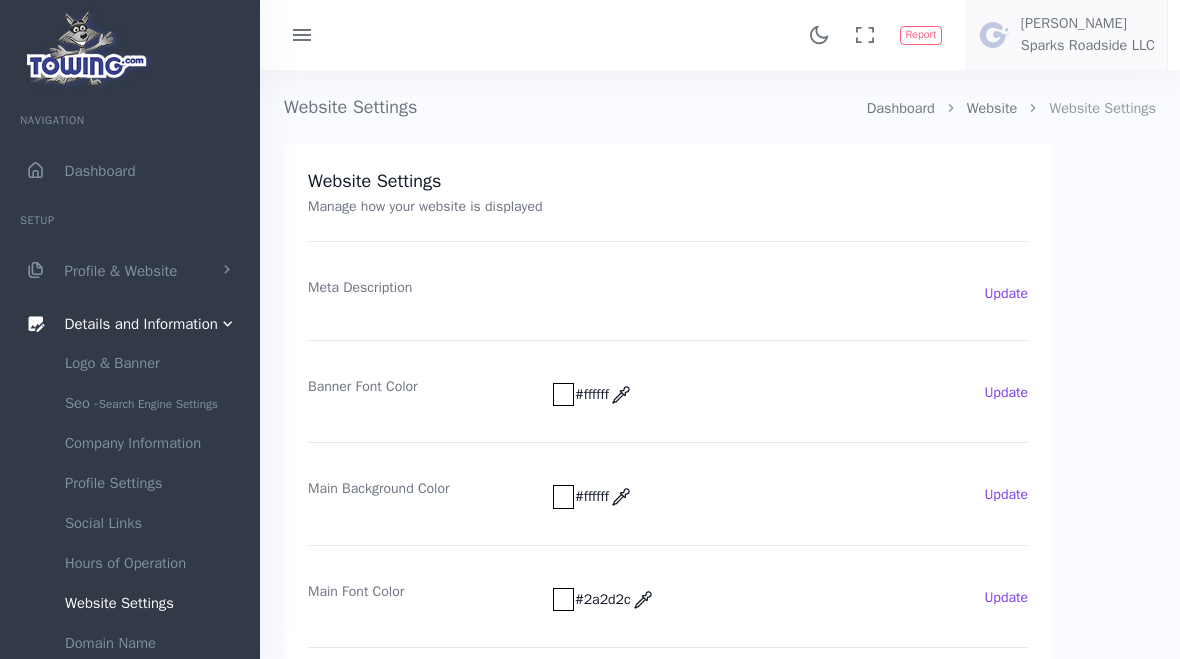 scroll, scrollTop: 0, scrollLeft: 0, axis: both 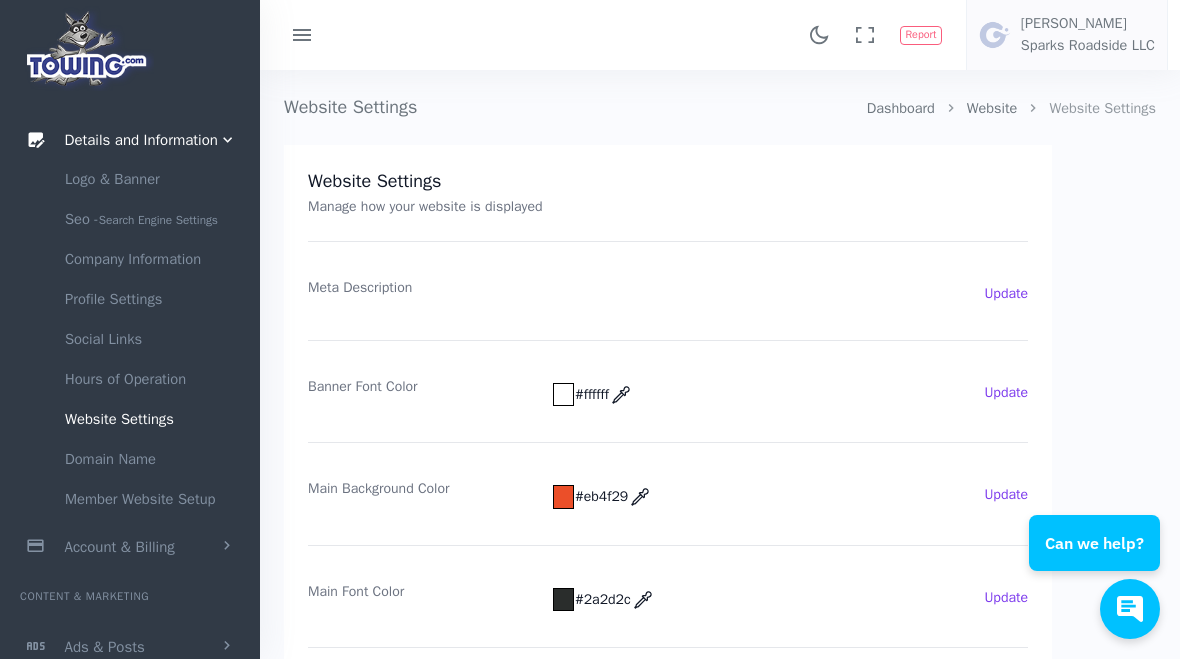 click on "Domain Name" at bounding box center (155, 459) 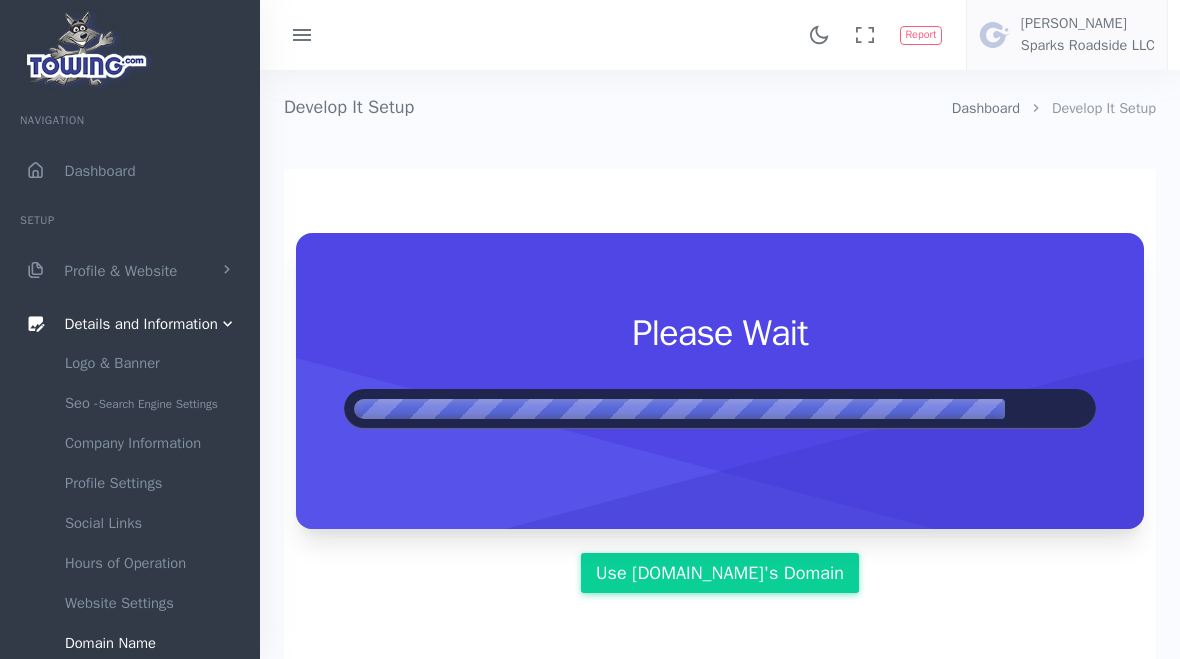 scroll, scrollTop: 0, scrollLeft: 0, axis: both 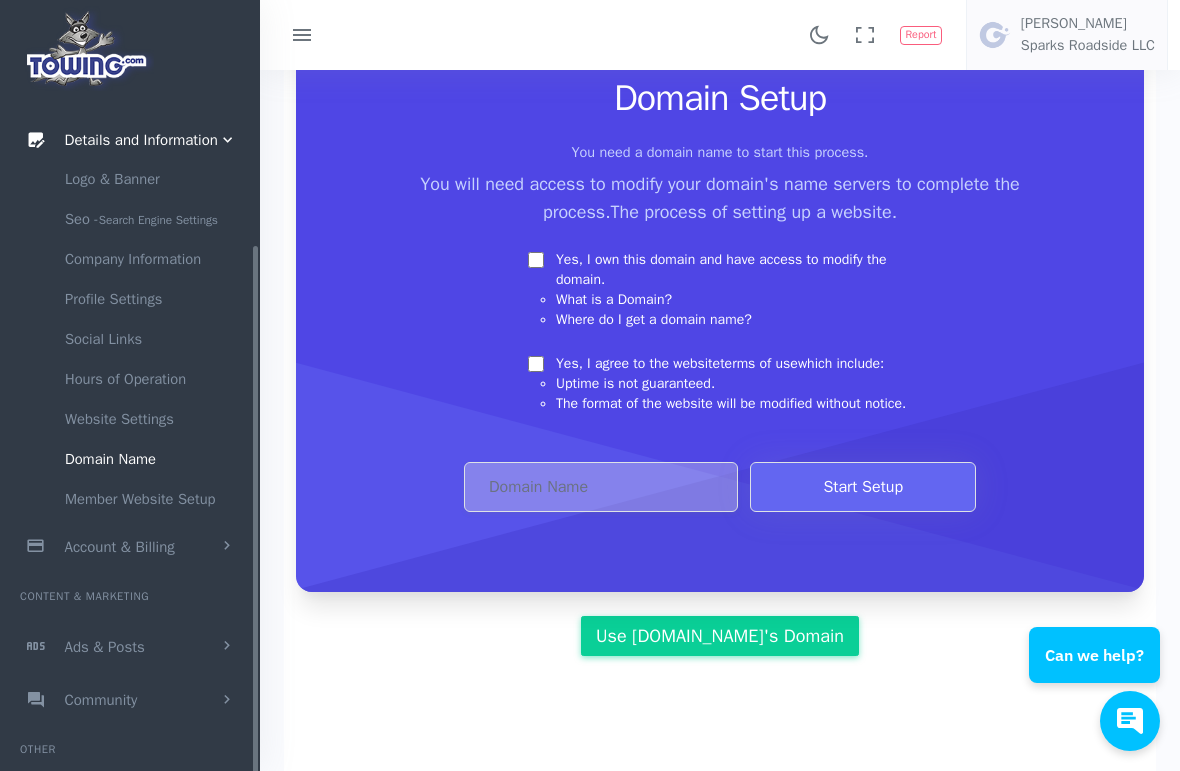 click on "Account & Billing" at bounding box center [130, 546] 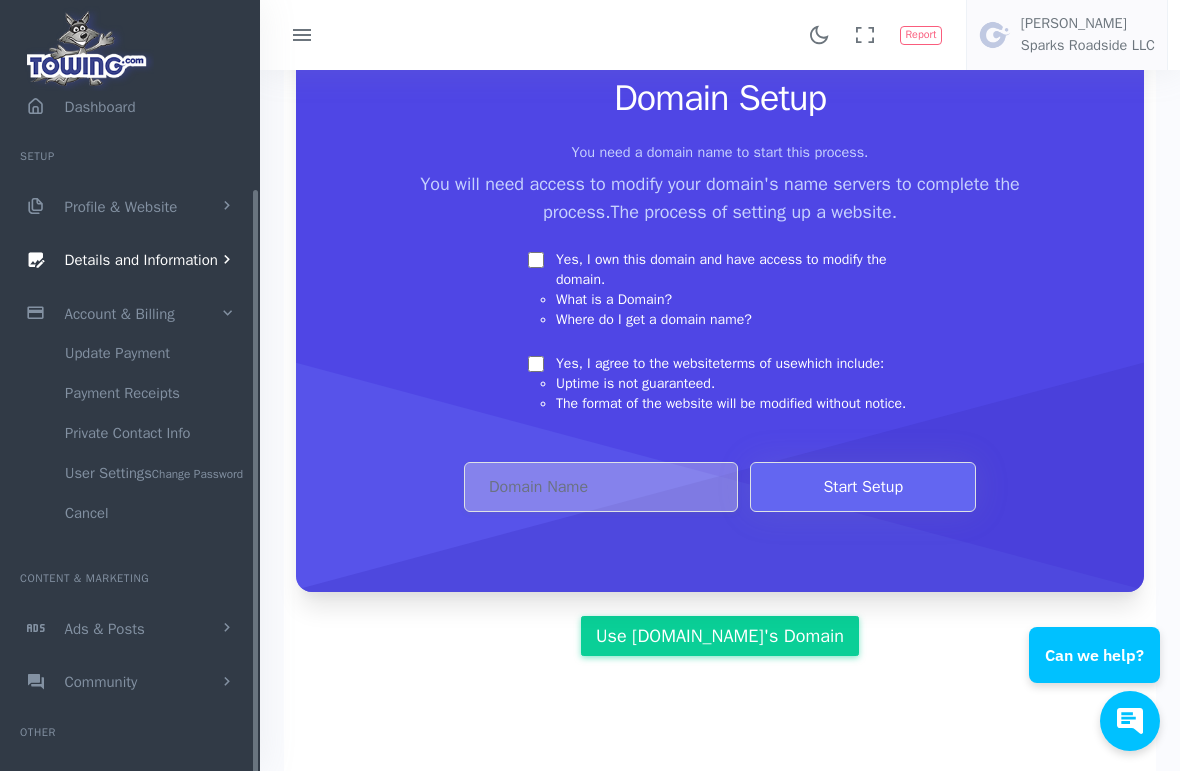 scroll, scrollTop: 46, scrollLeft: 0, axis: vertical 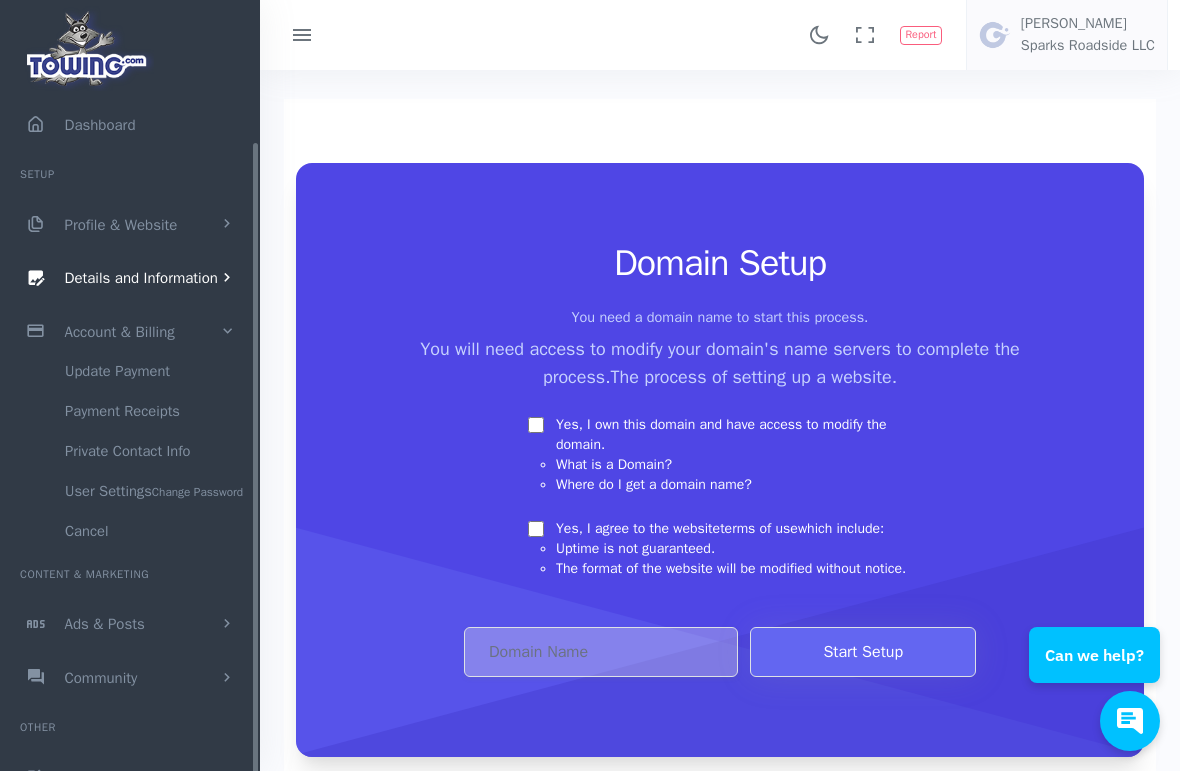 click on "Yes, I own this domain and have access to modify the domain." at bounding box center (536, 425) 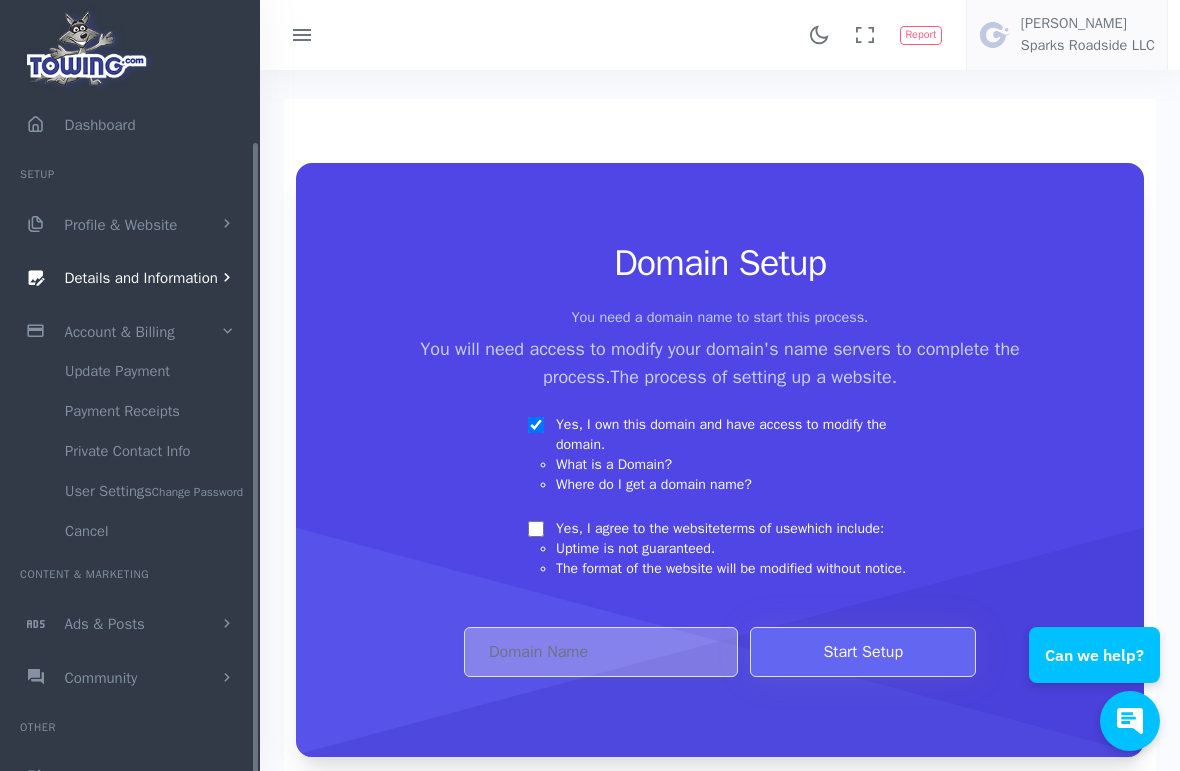 click on "Yes, I agree to the website  terms of use  which include:" at bounding box center [536, 529] 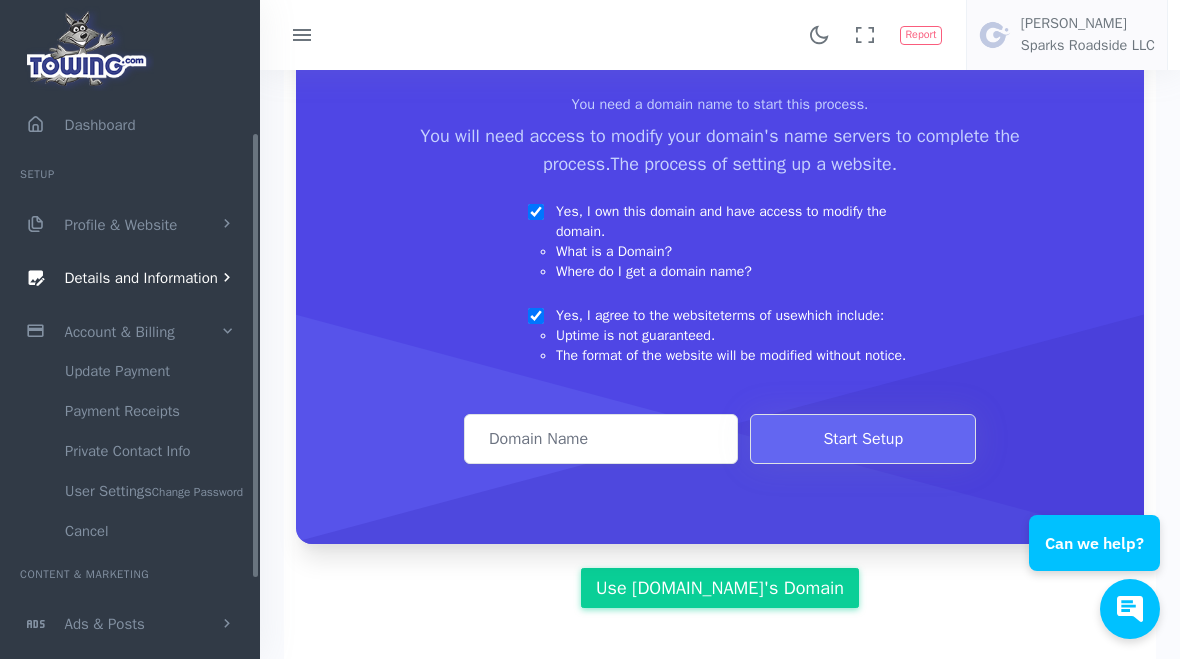scroll, scrollTop: 271, scrollLeft: 0, axis: vertical 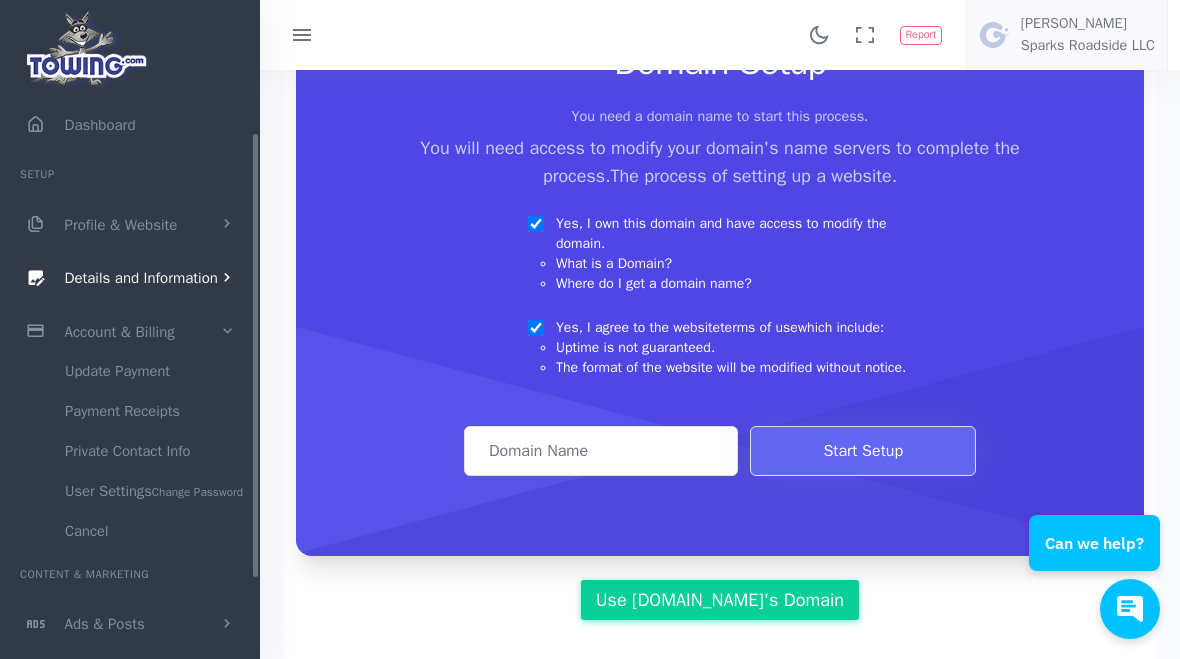 click on "Domain Address" at bounding box center (601, 451) 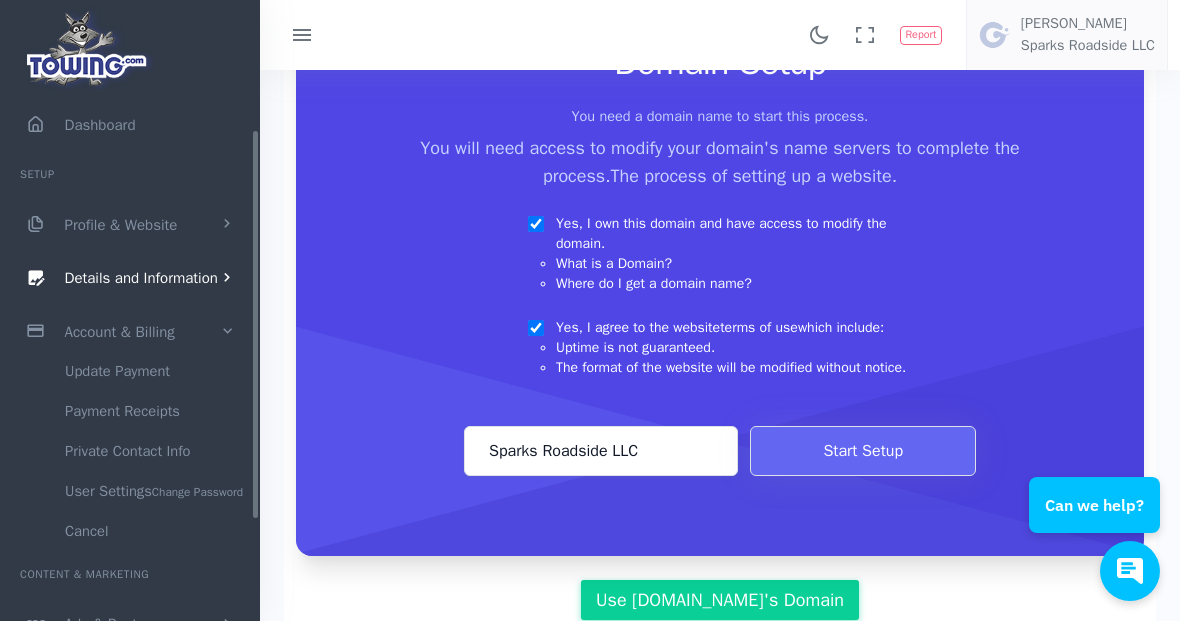 type on "Sparks Roadside LLC" 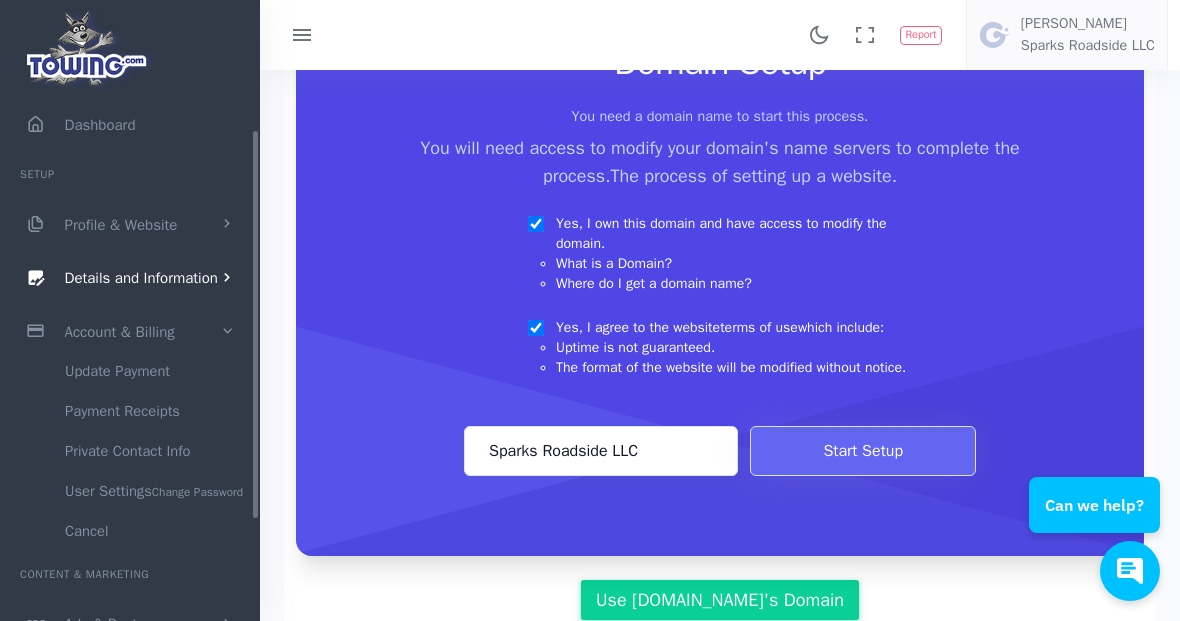 click on "Start Setup" at bounding box center (863, 451) 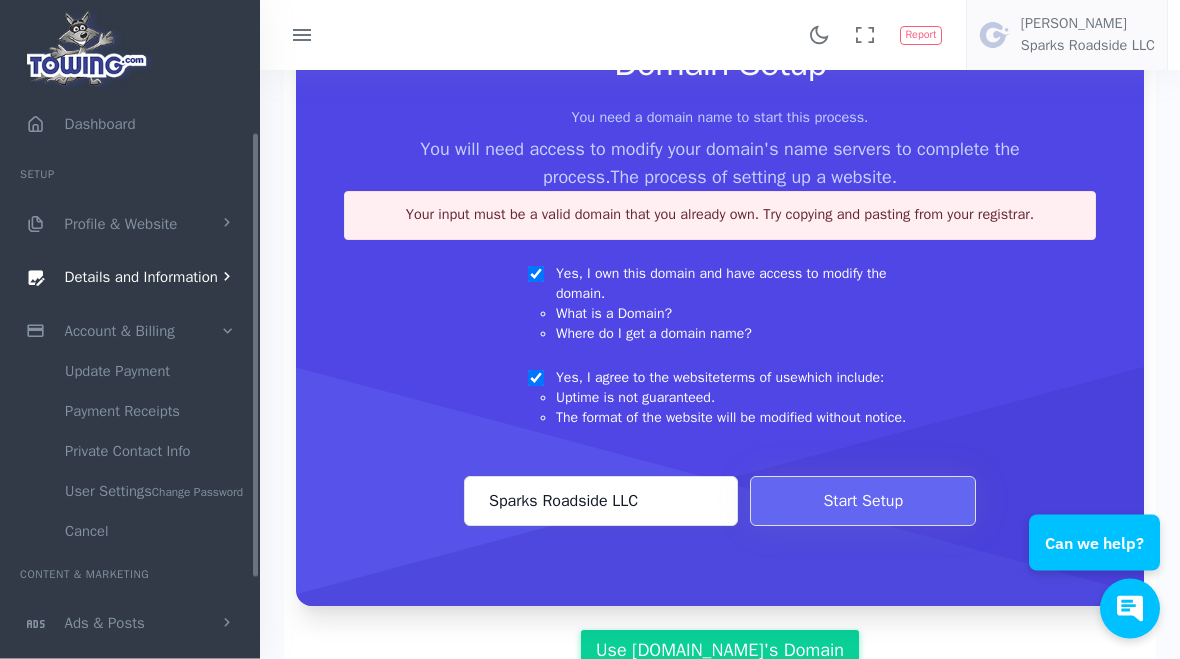 scroll, scrollTop: 269, scrollLeft: 0, axis: vertical 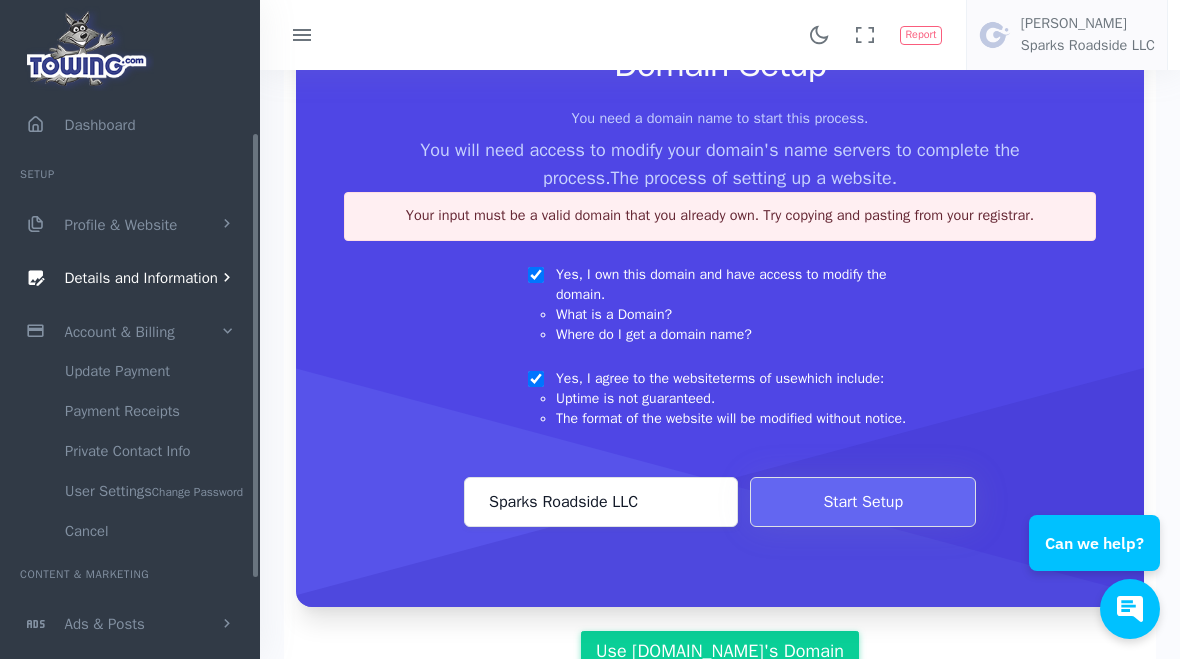 click on "Start Setup" at bounding box center [863, 502] 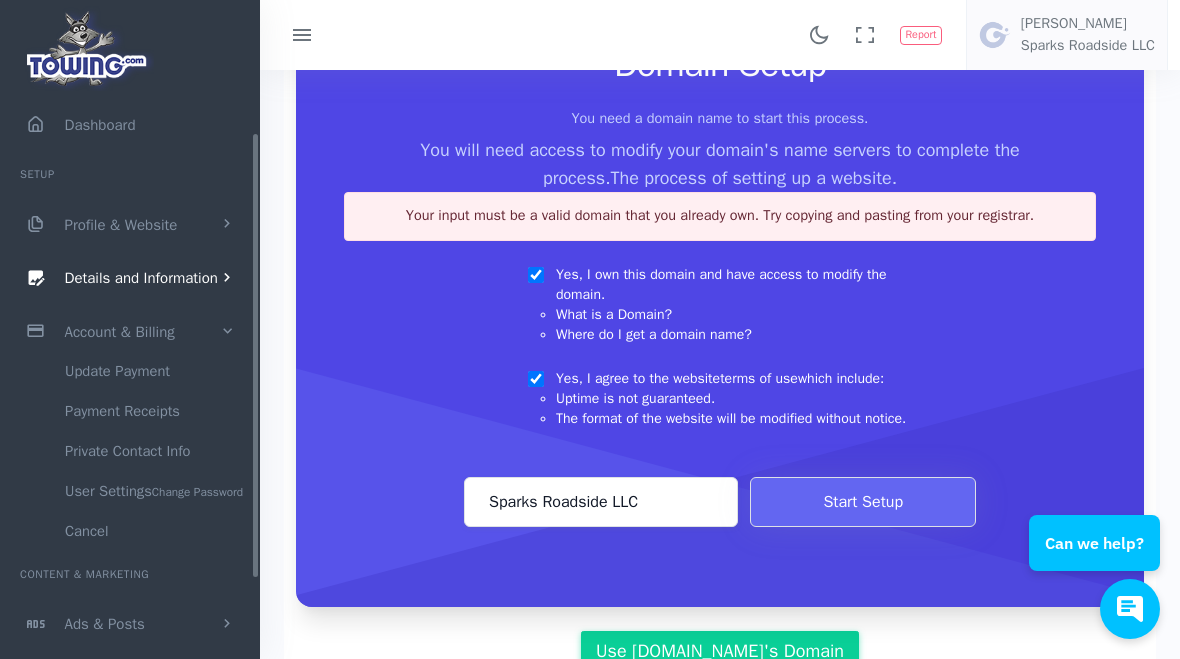 click on "Start Setup" at bounding box center (863, 502) 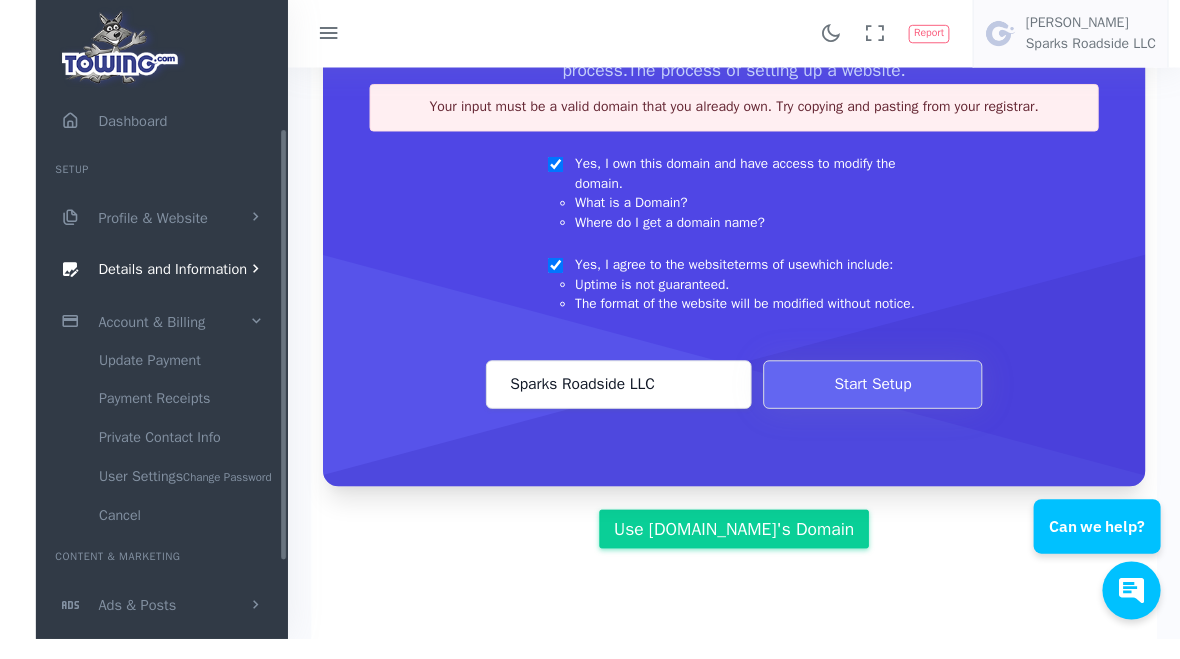 scroll, scrollTop: 364, scrollLeft: 0, axis: vertical 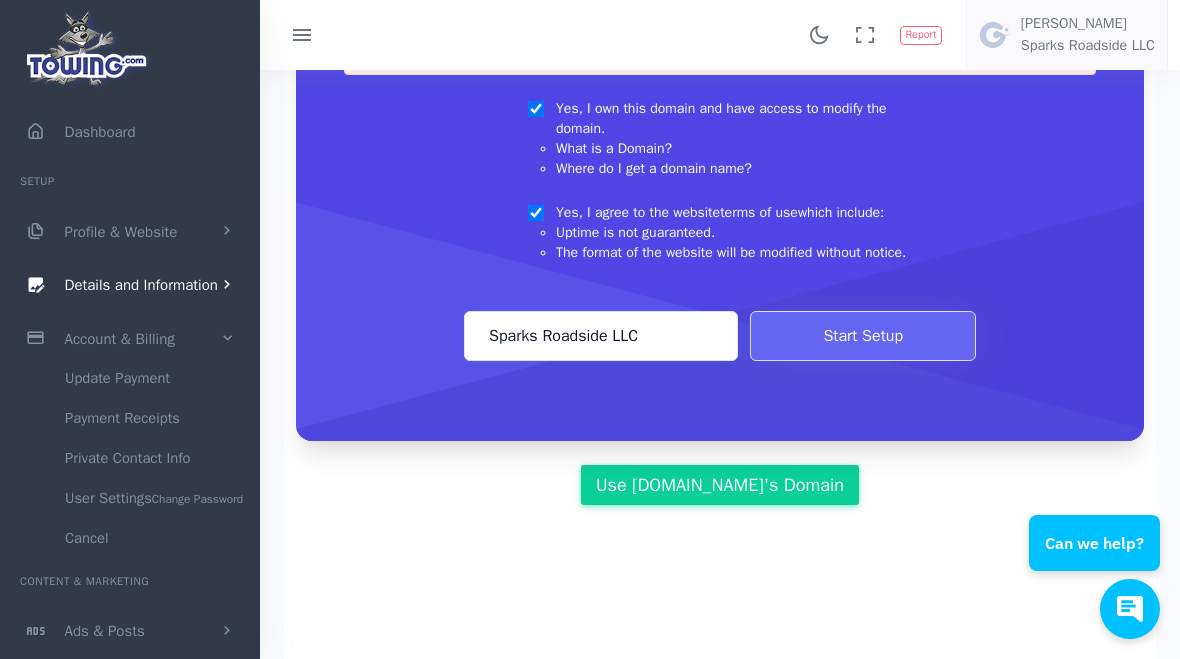click on "Use [DOMAIN_NAME]'s Domain" at bounding box center (720, 485) 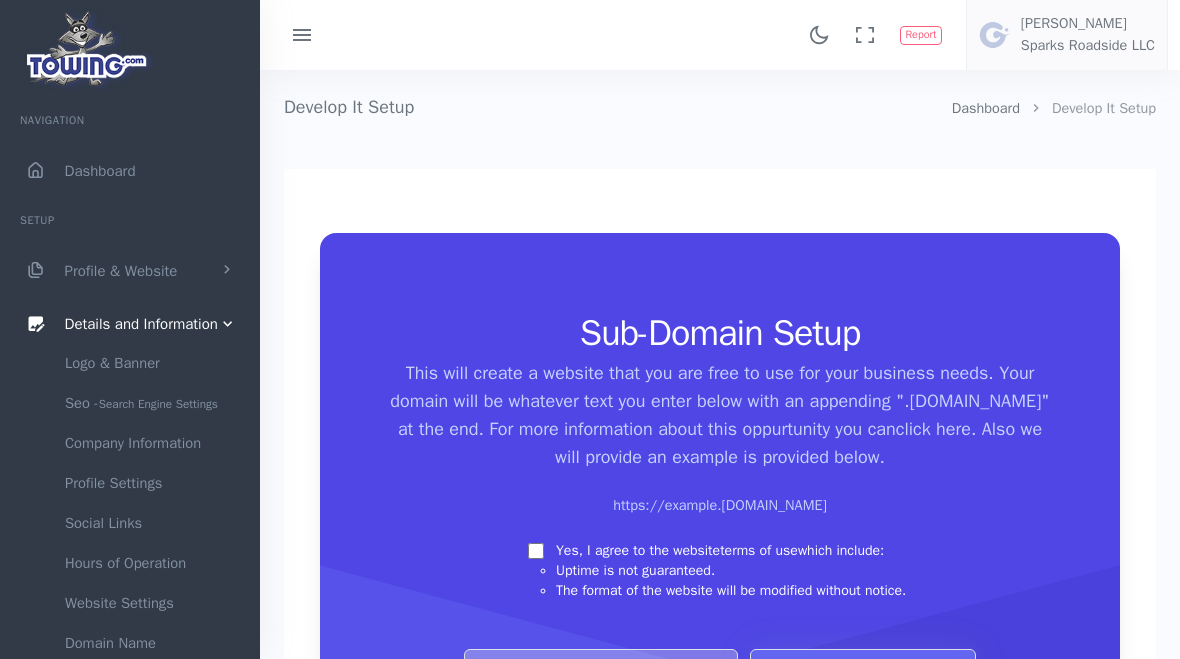 scroll, scrollTop: 0, scrollLeft: 0, axis: both 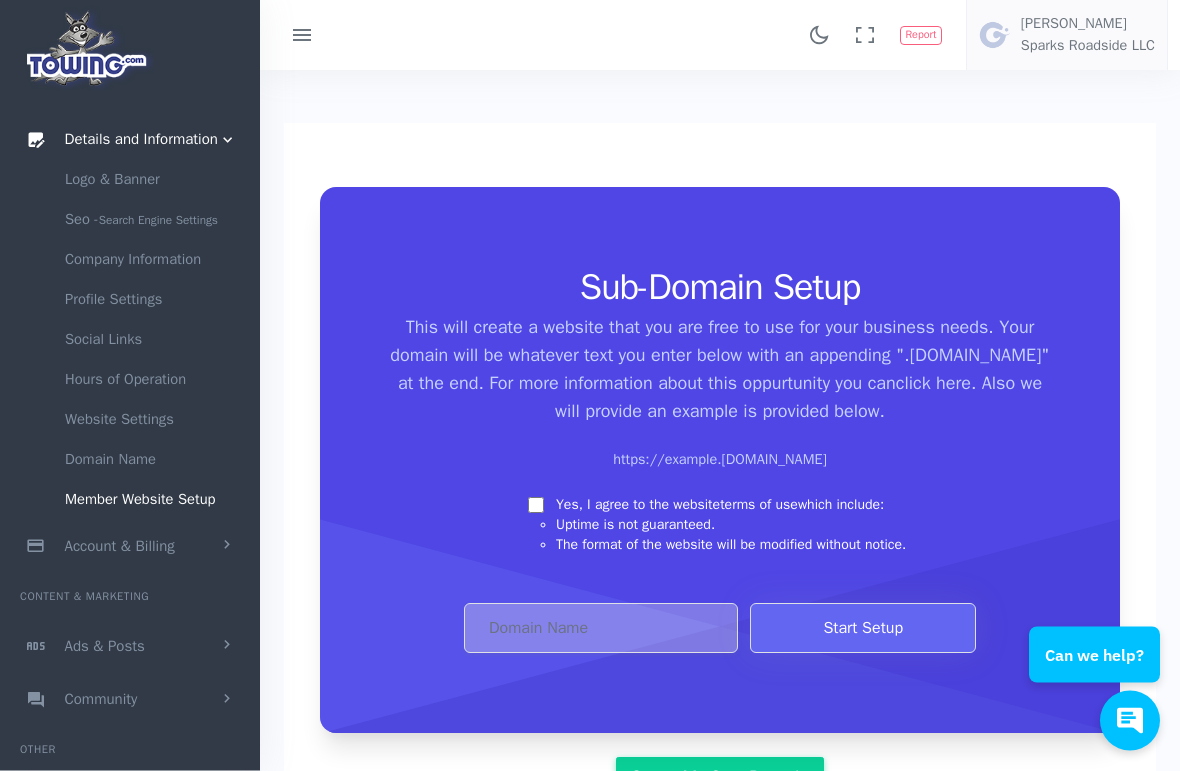 click on "Yes, I agree to the website  terms of use  which include:" at bounding box center (536, 506) 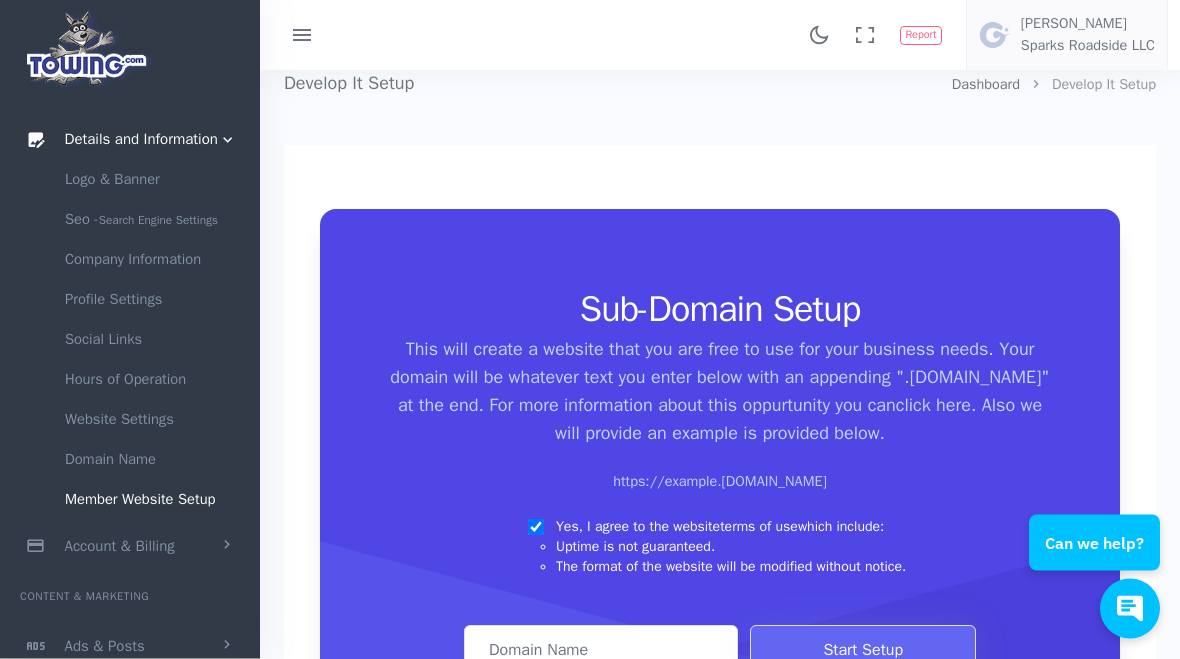 scroll, scrollTop: 0, scrollLeft: 0, axis: both 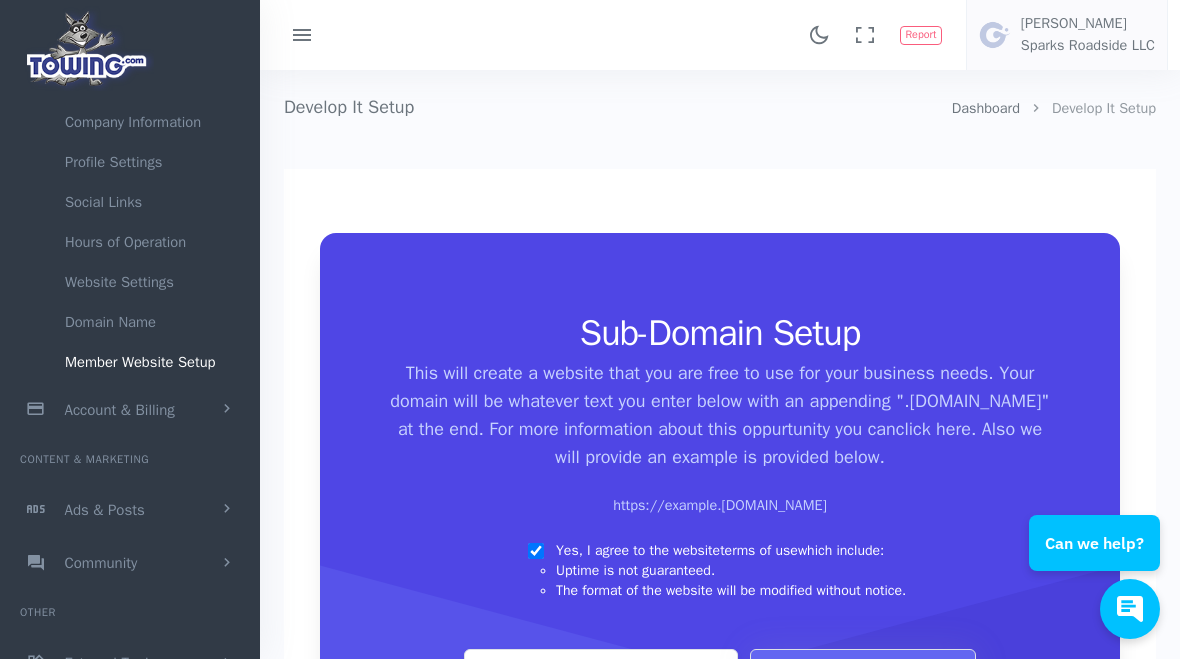 click at bounding box center [227, 409] 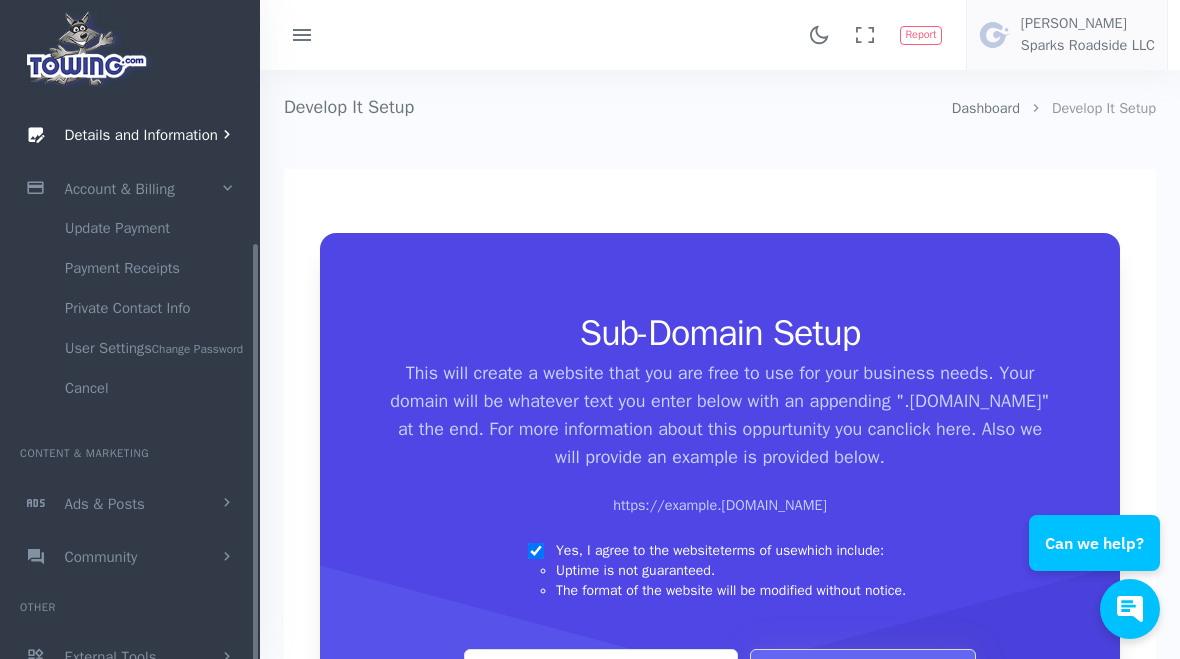 scroll, scrollTop: 183, scrollLeft: 0, axis: vertical 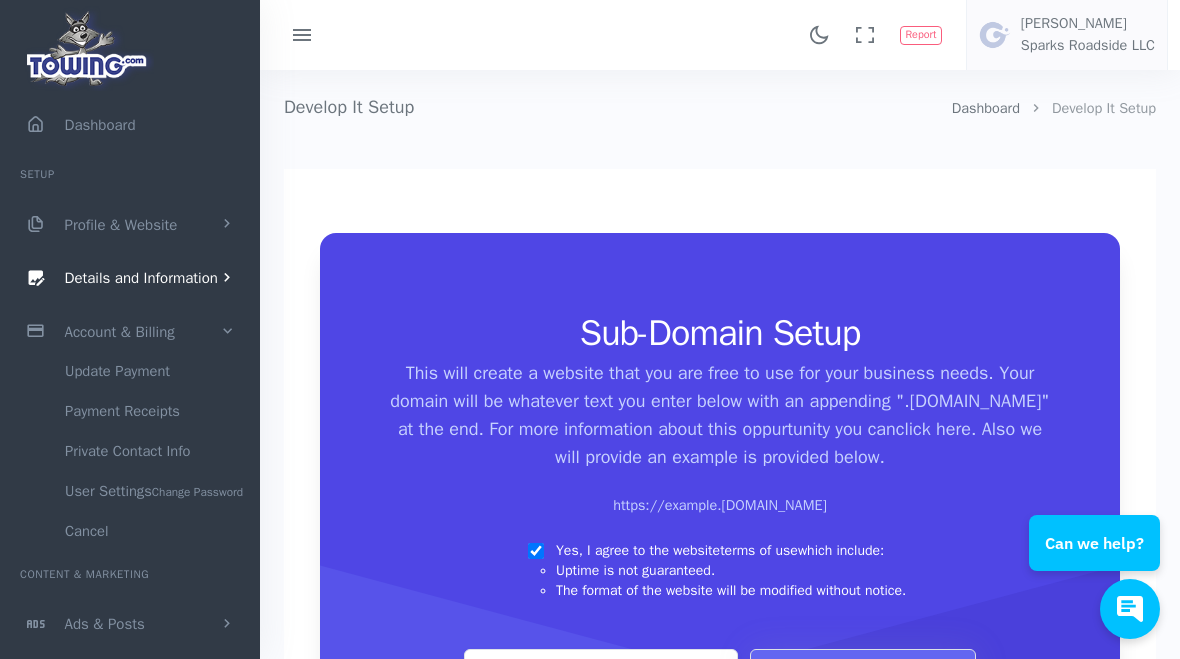 click at bounding box center (302, 36) 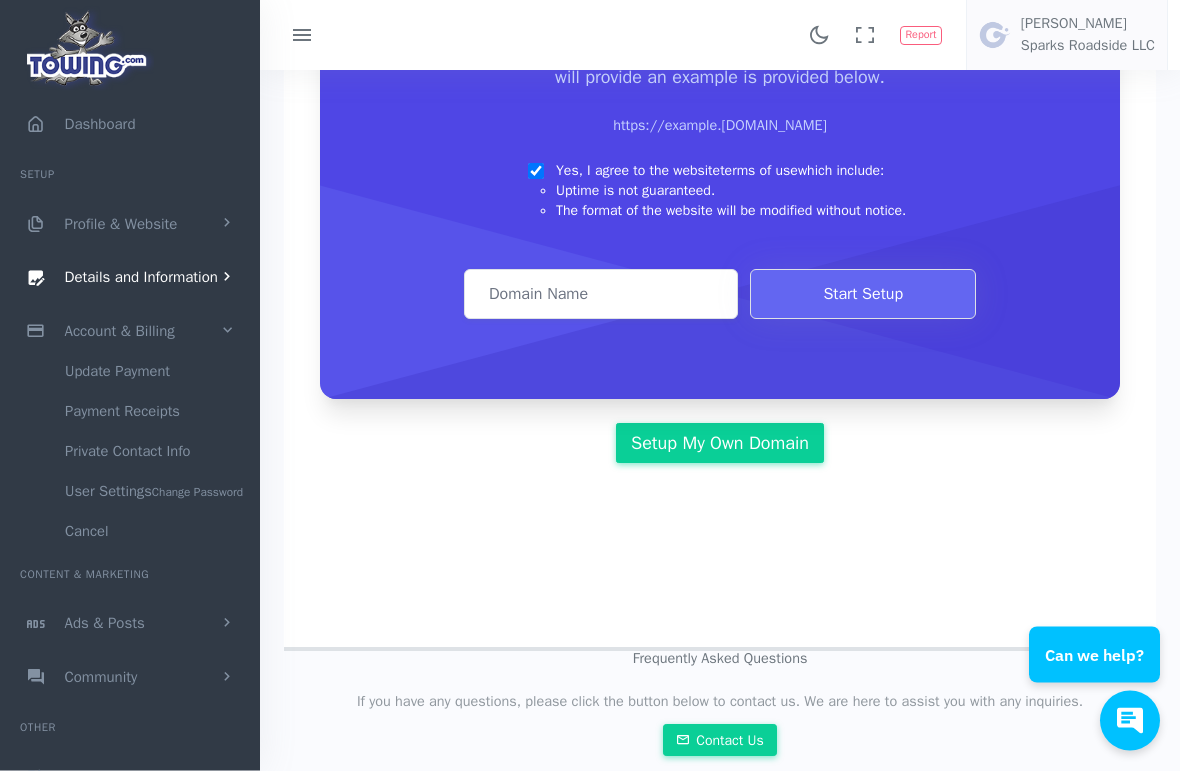 scroll, scrollTop: 487, scrollLeft: 0, axis: vertical 